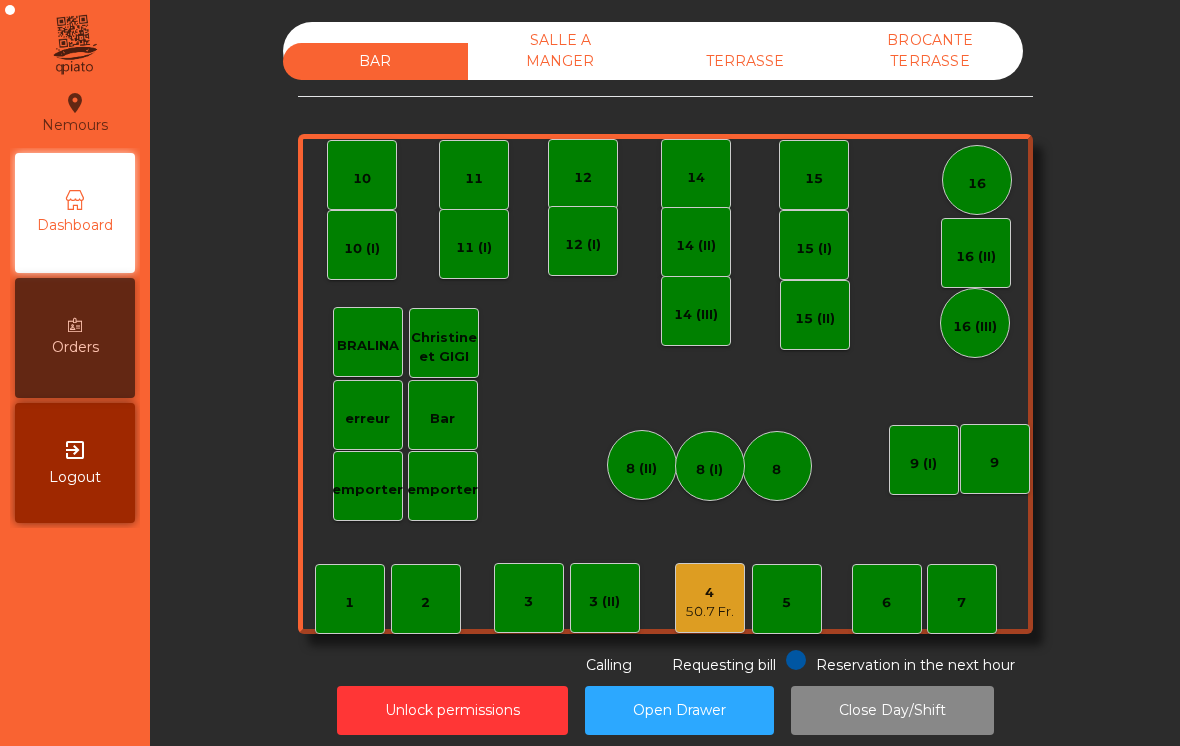 scroll, scrollTop: 0, scrollLeft: 0, axis: both 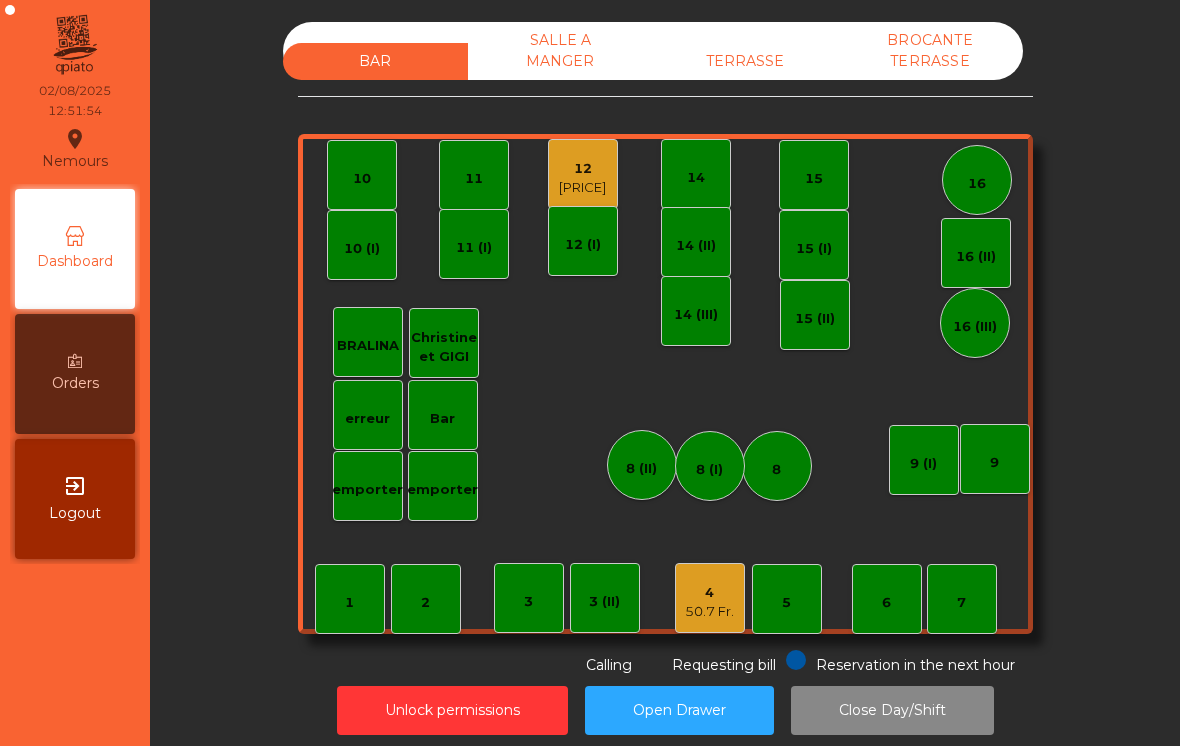 click on "TERRASSE" 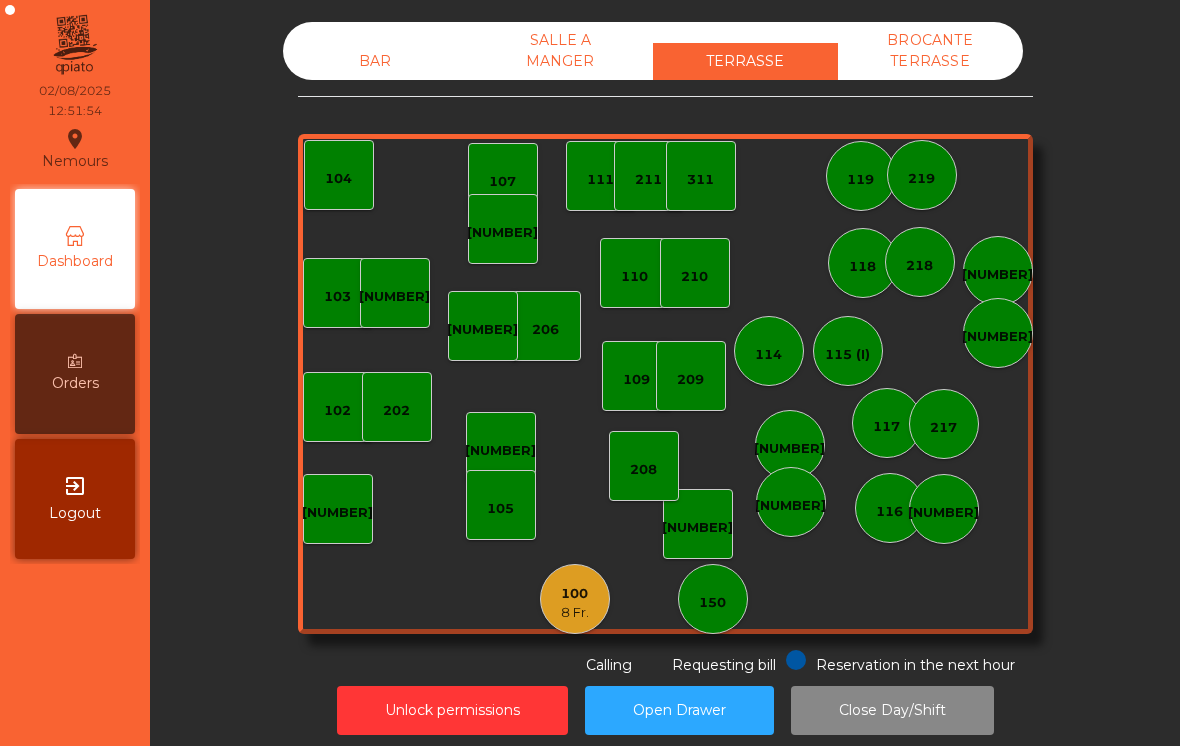 click on "100" 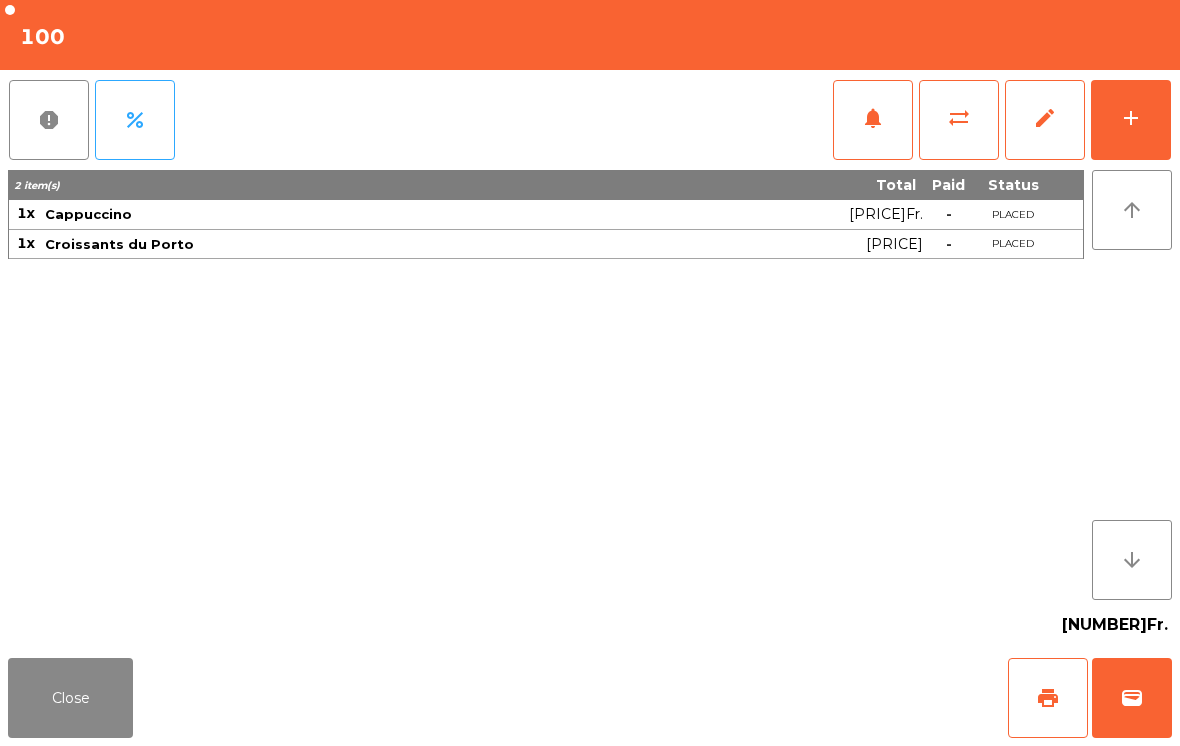 click on "print" 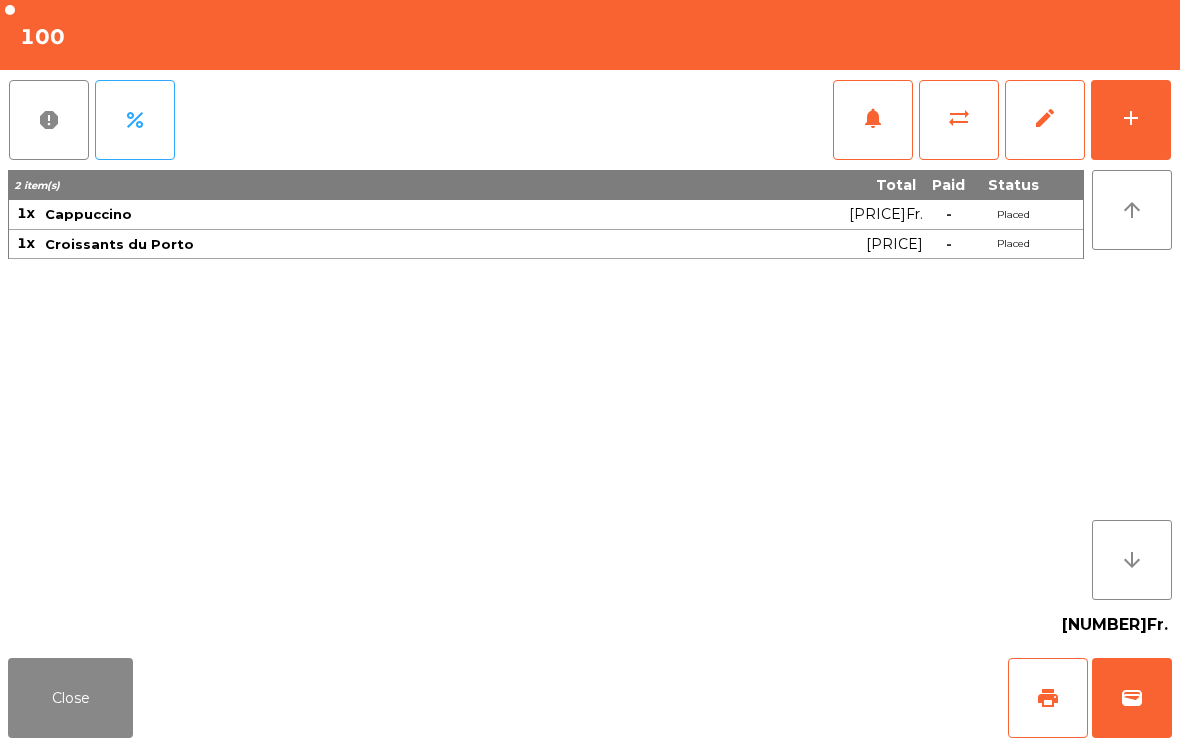 click on "Close" 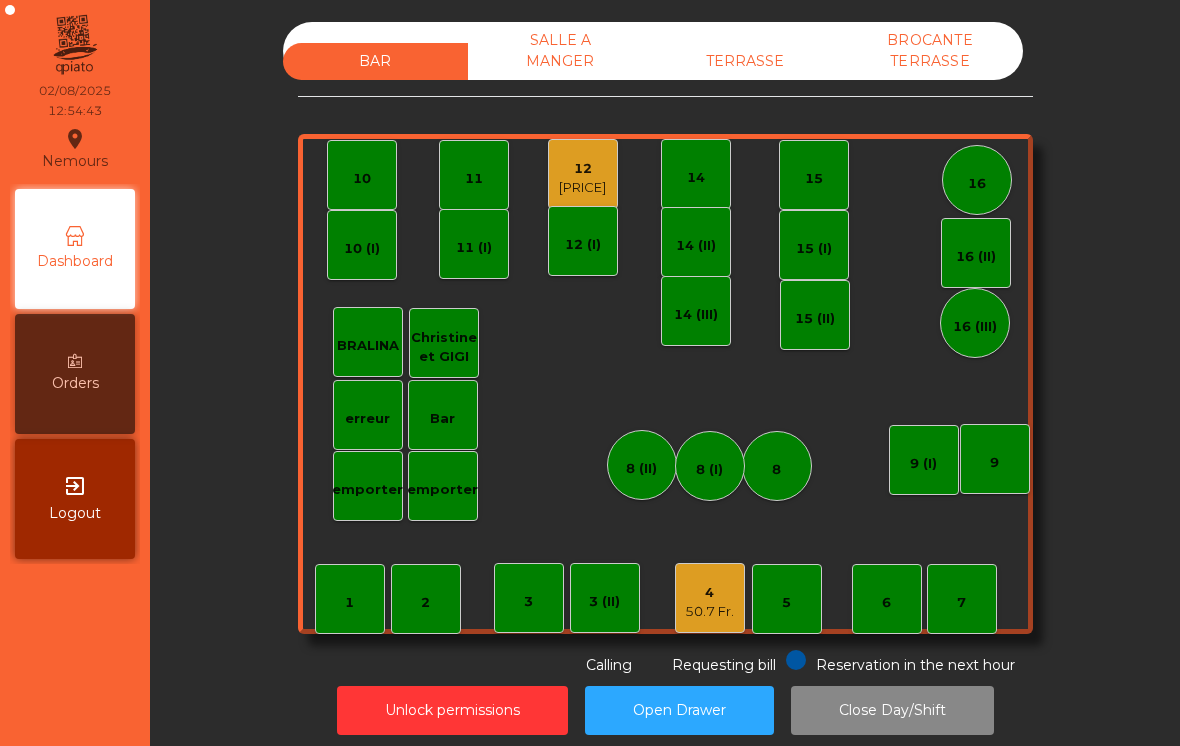 click on "12" 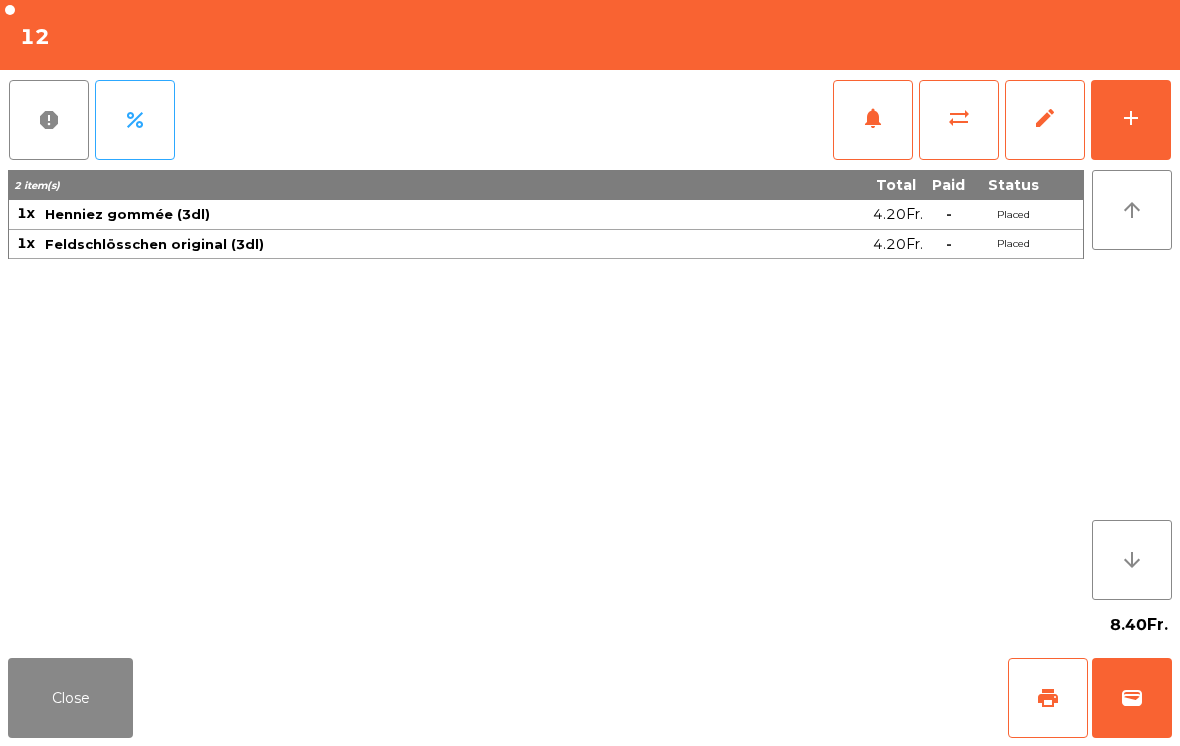 click on "add" 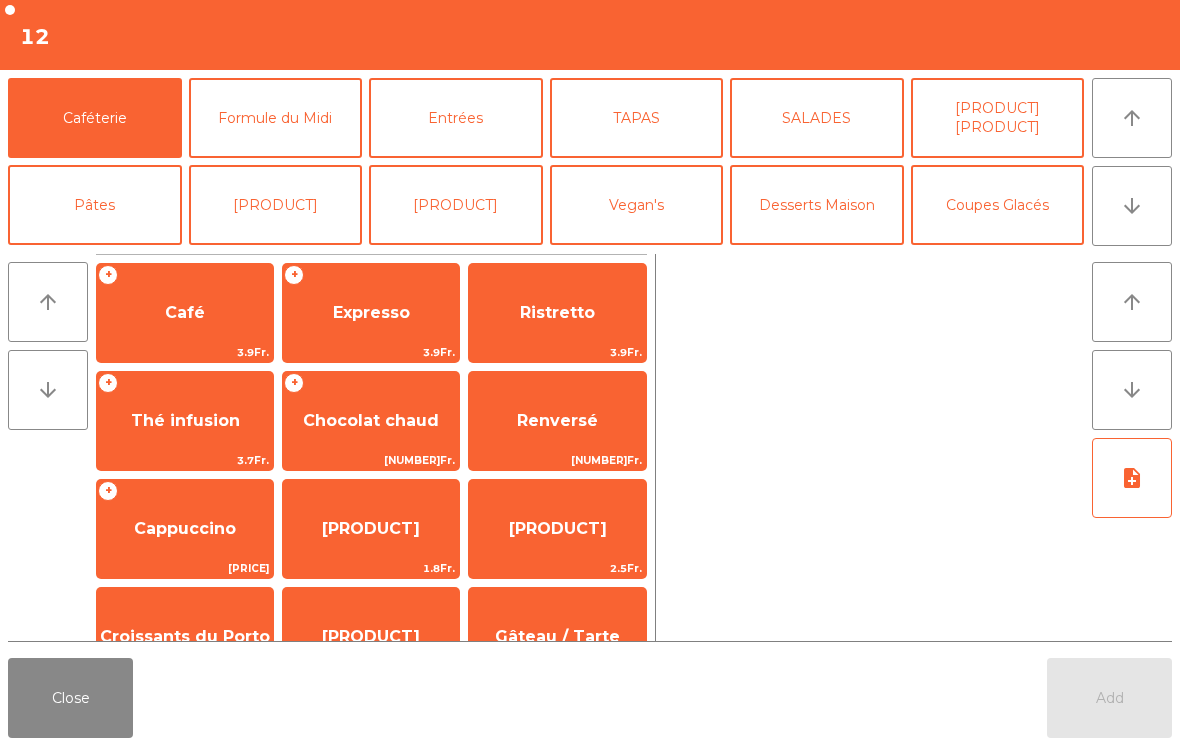click on "SALADES" 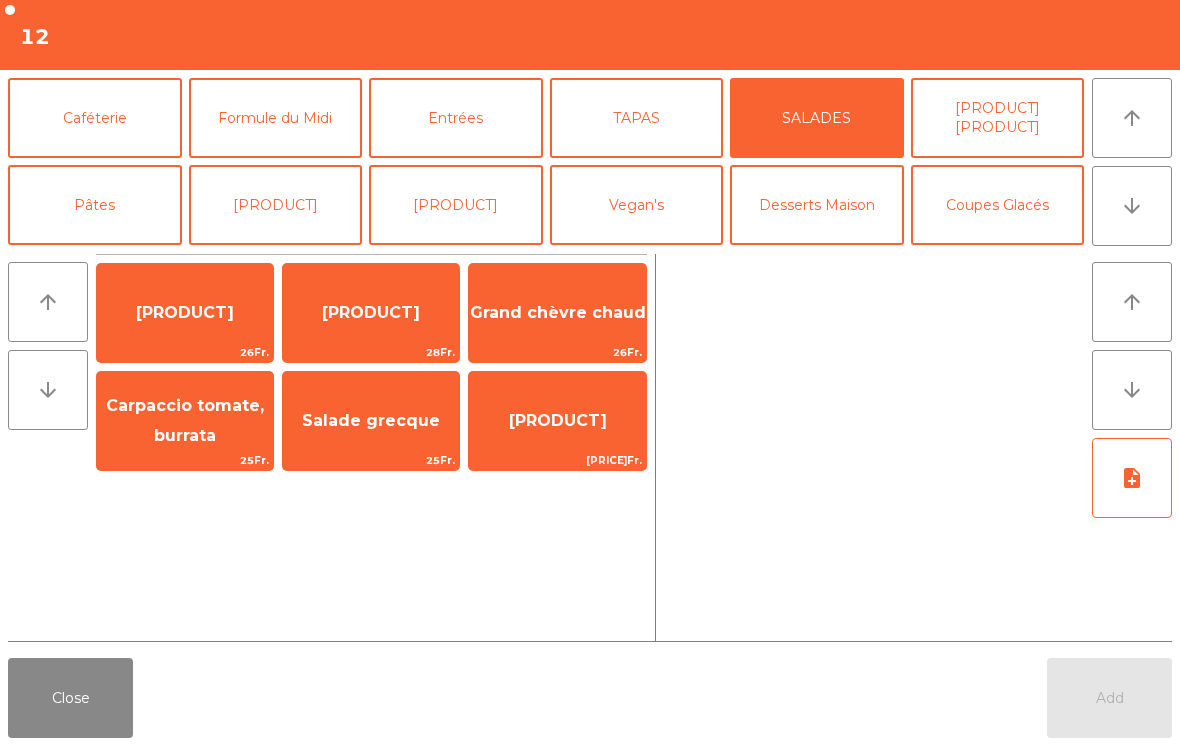 click on "Grand chèvre chaud" 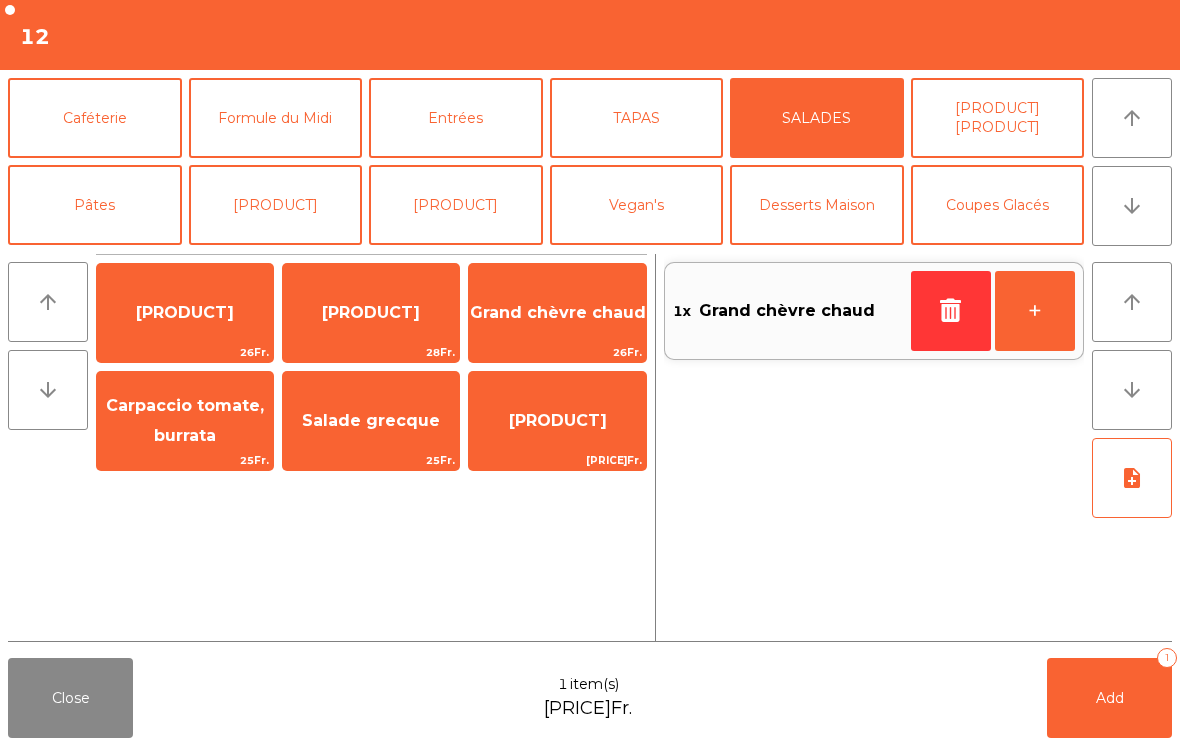 click on "[PRODUCT]" 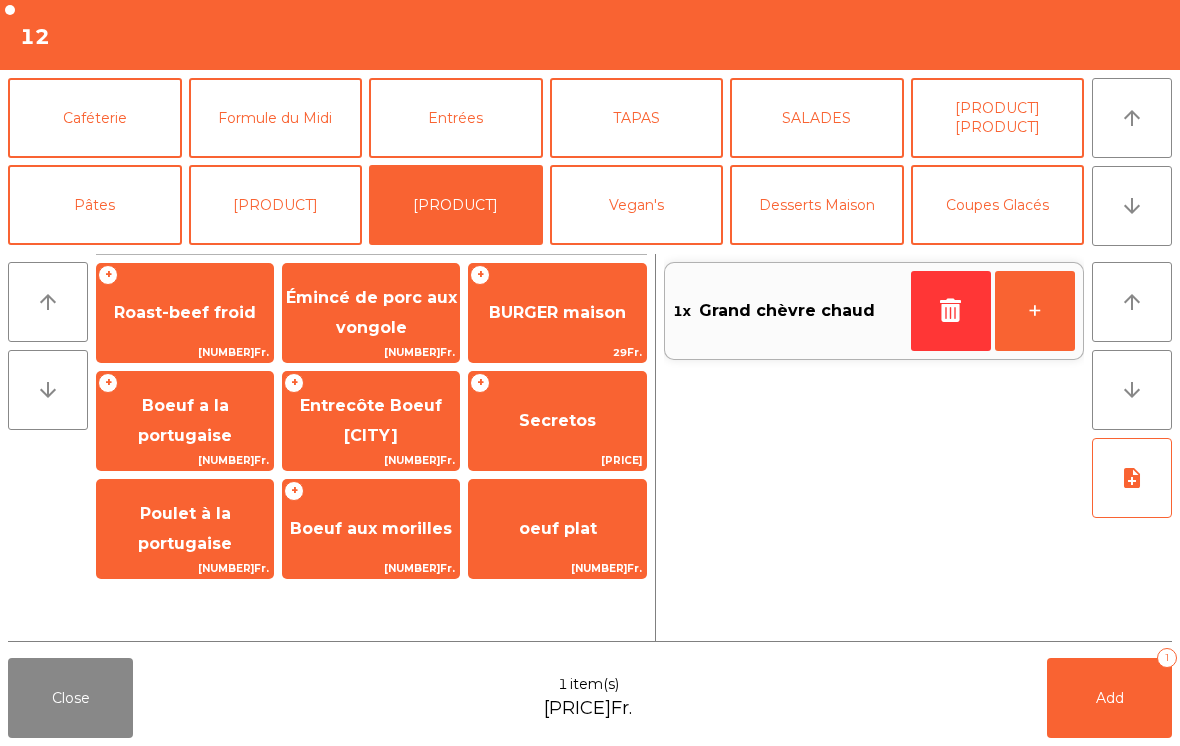 click on "Roast-beef froid" 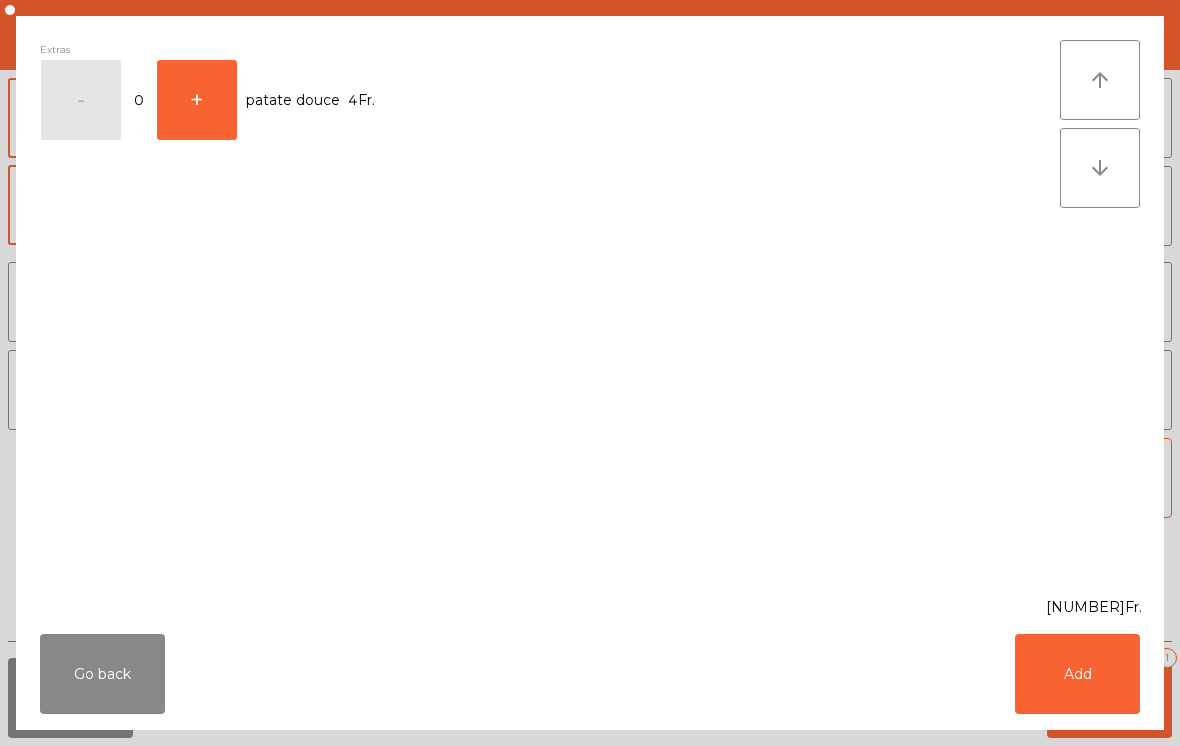 click on "Add" 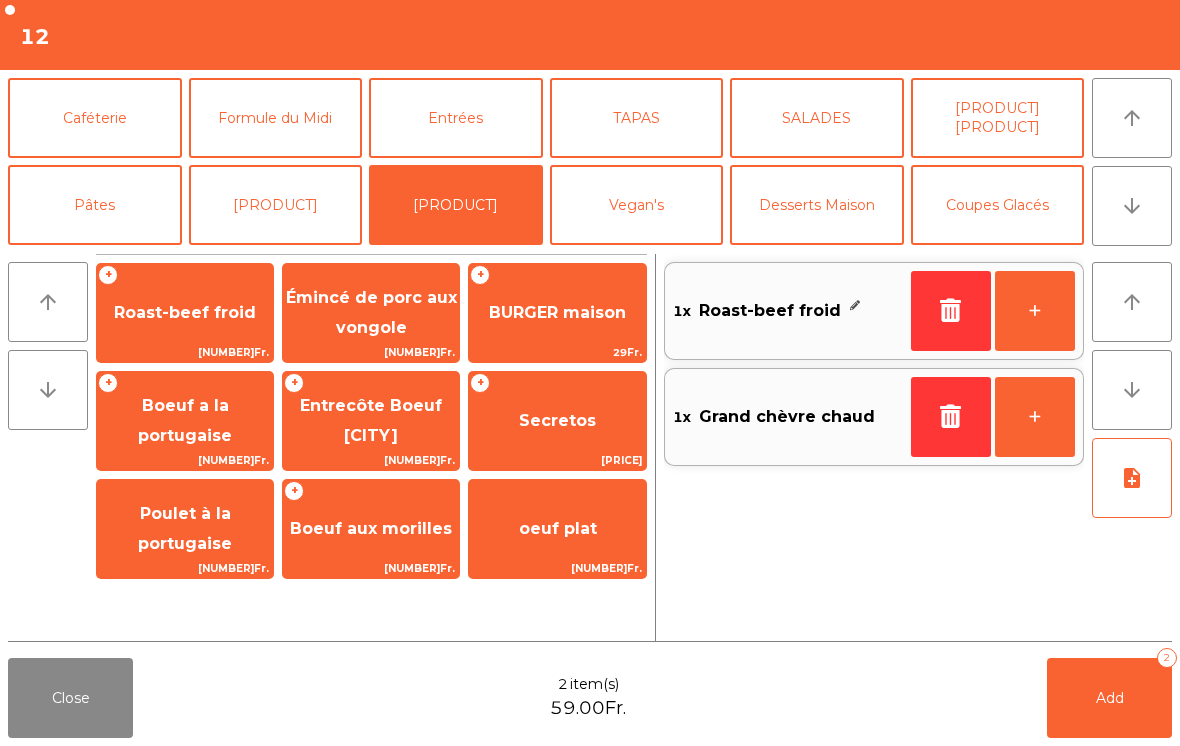 click on "Add" 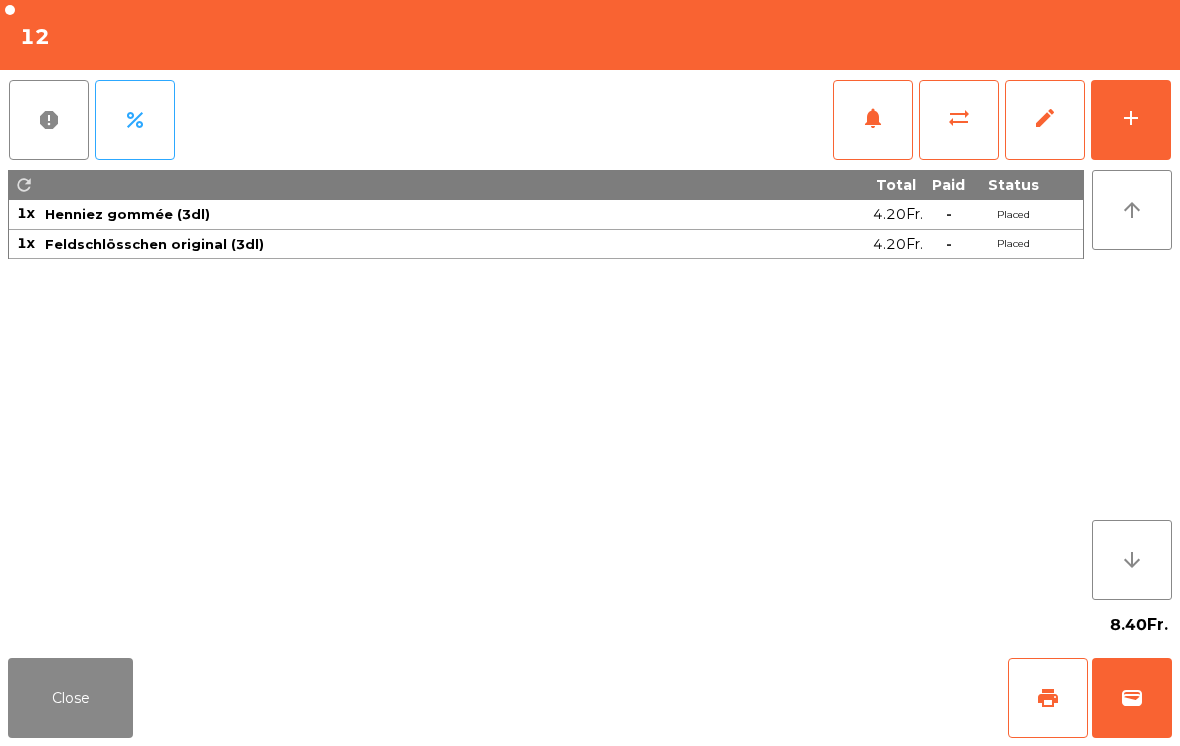 click on "Close" 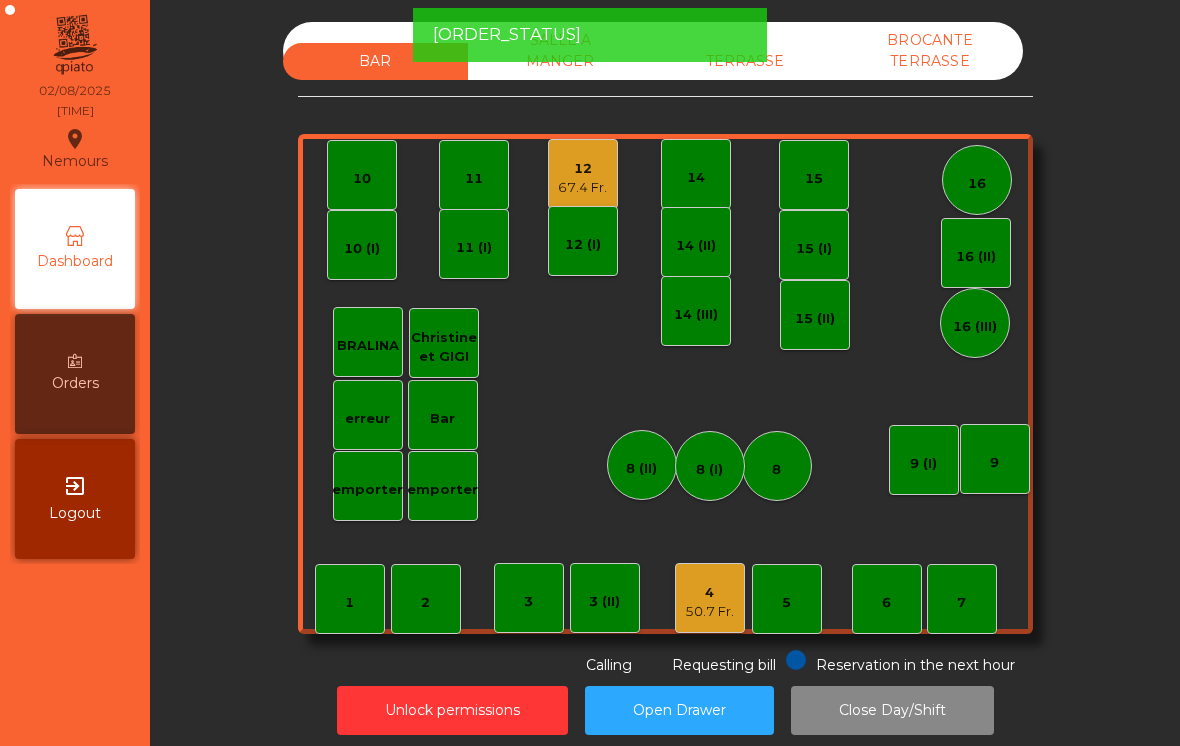 click on "TERRASSE" 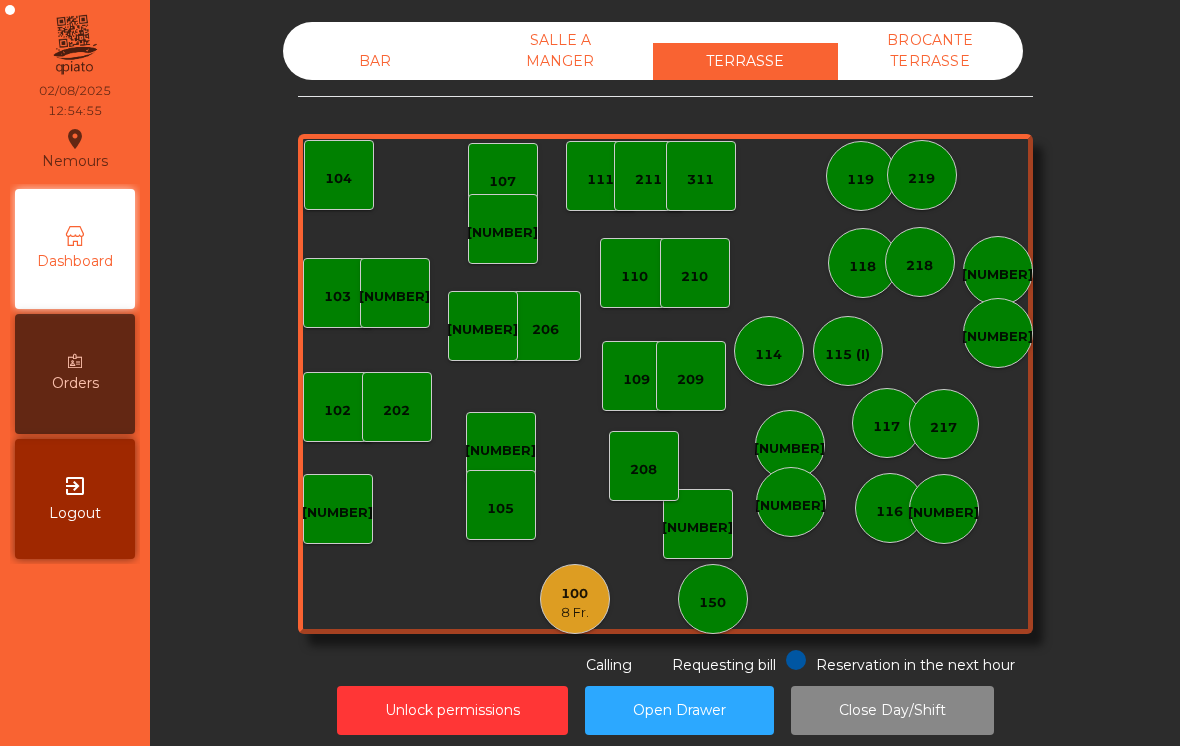 click on "100 8 Fr." 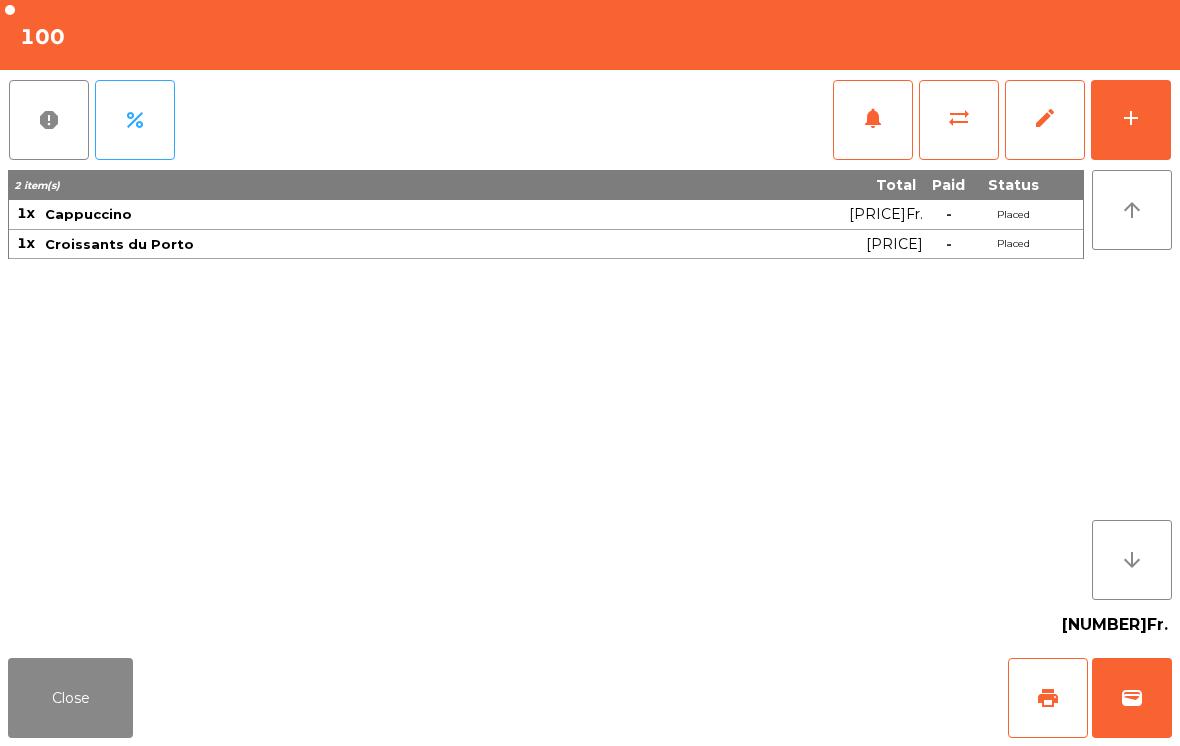 click on "wallet" 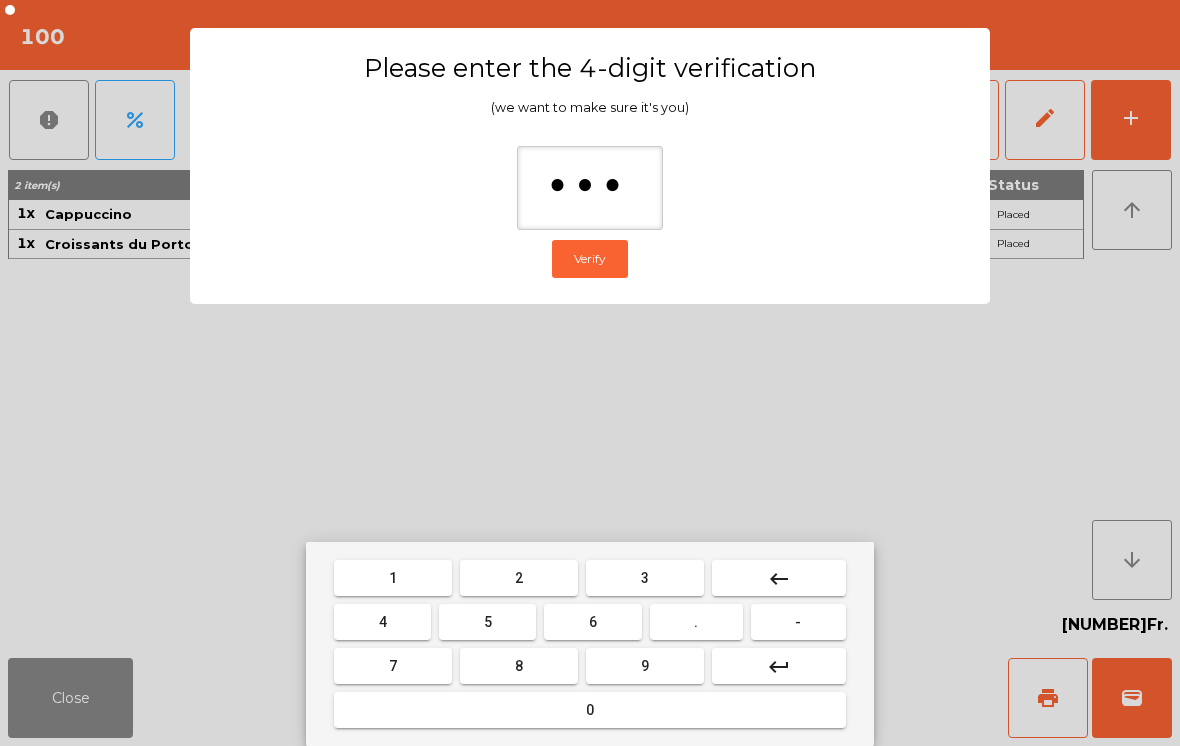type on "****" 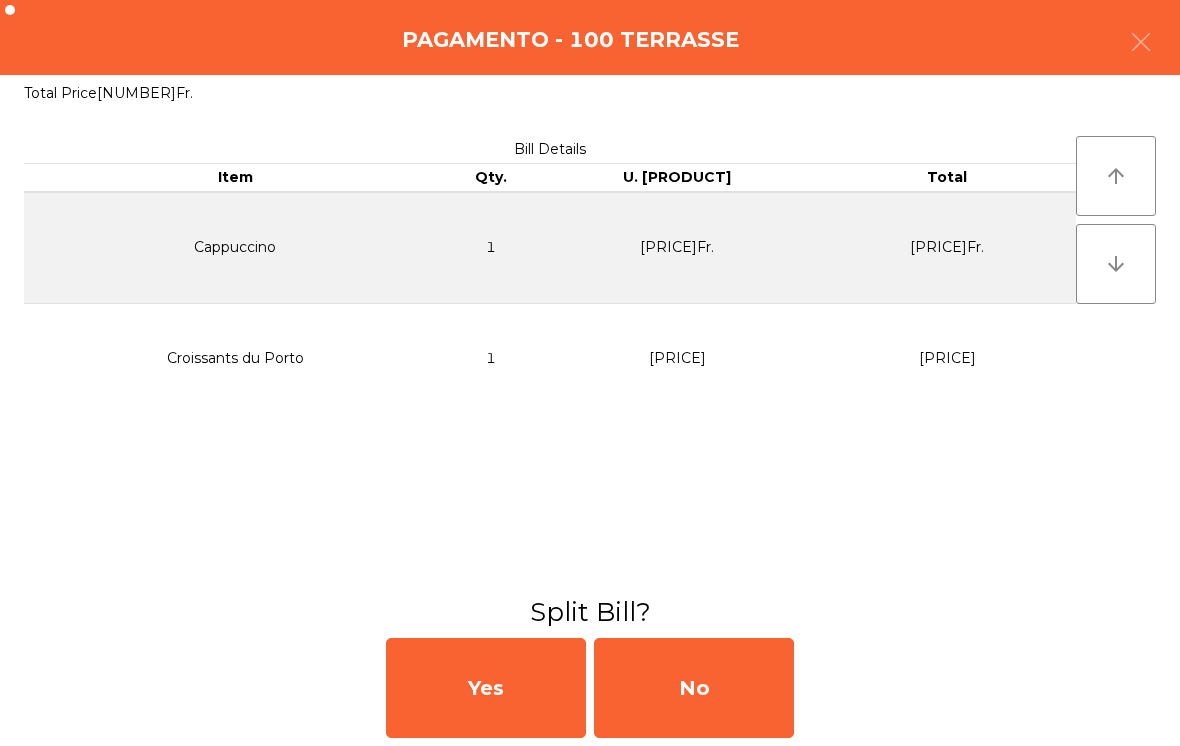 click on "No" 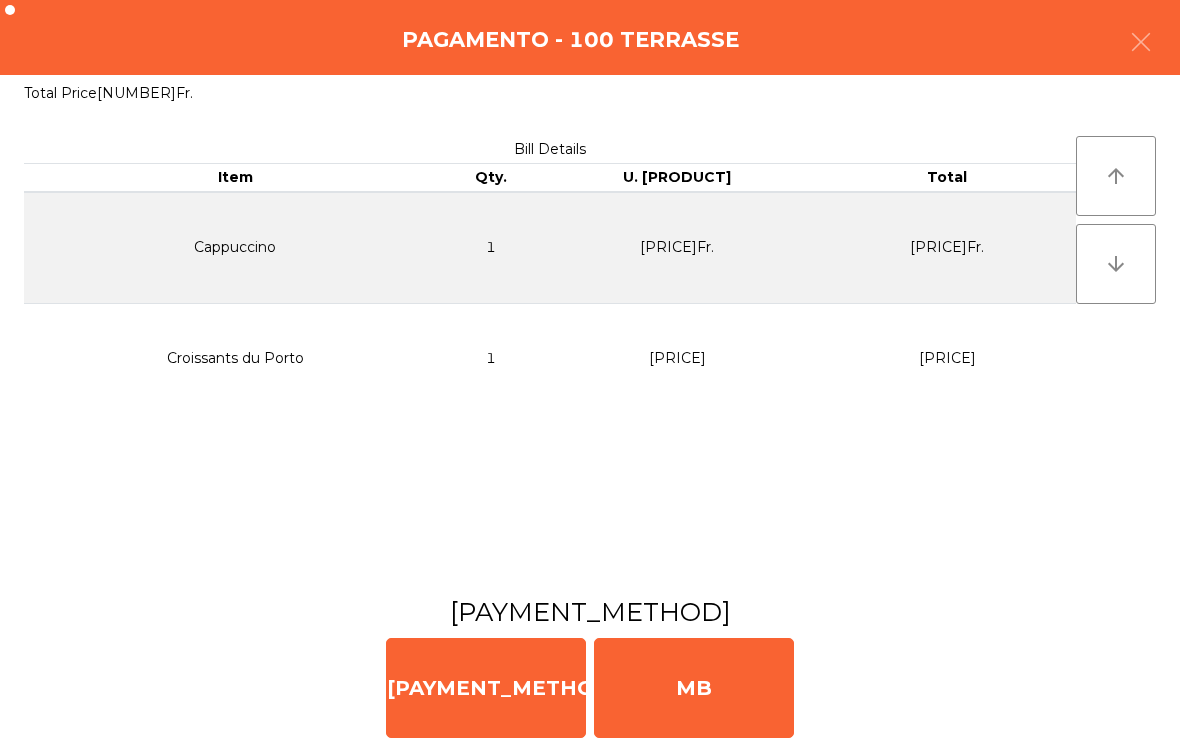 click on "MB" 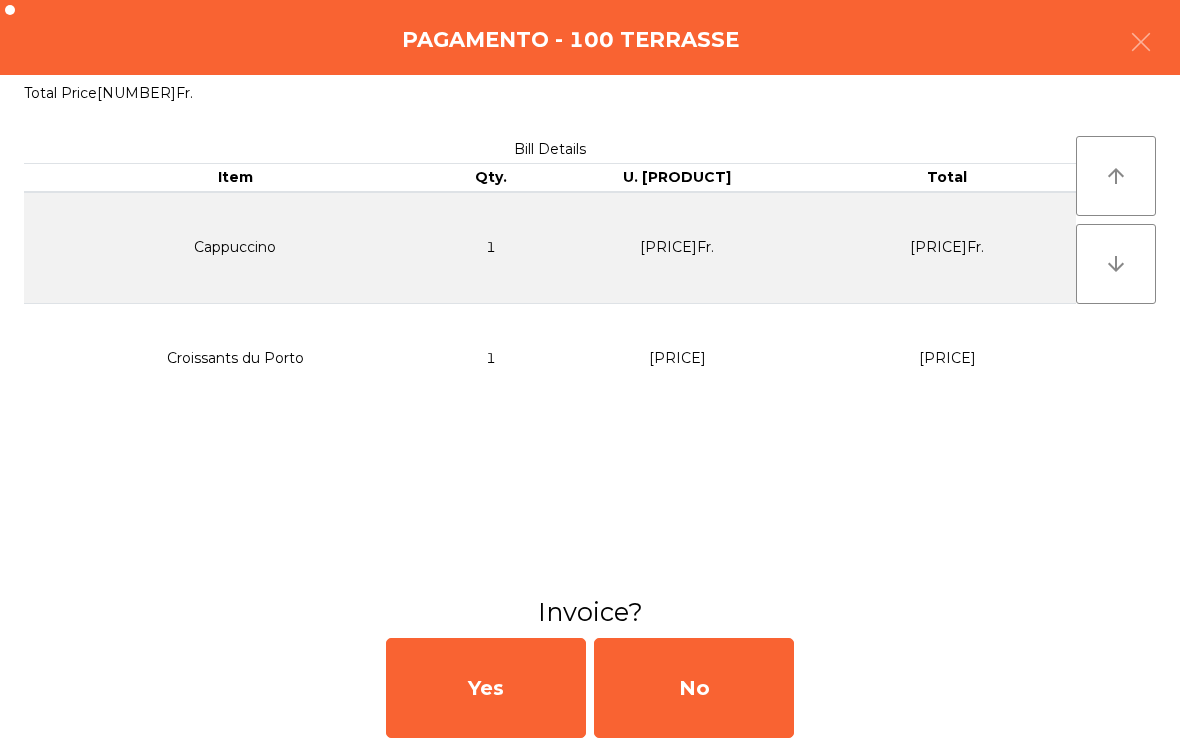 click on "No" 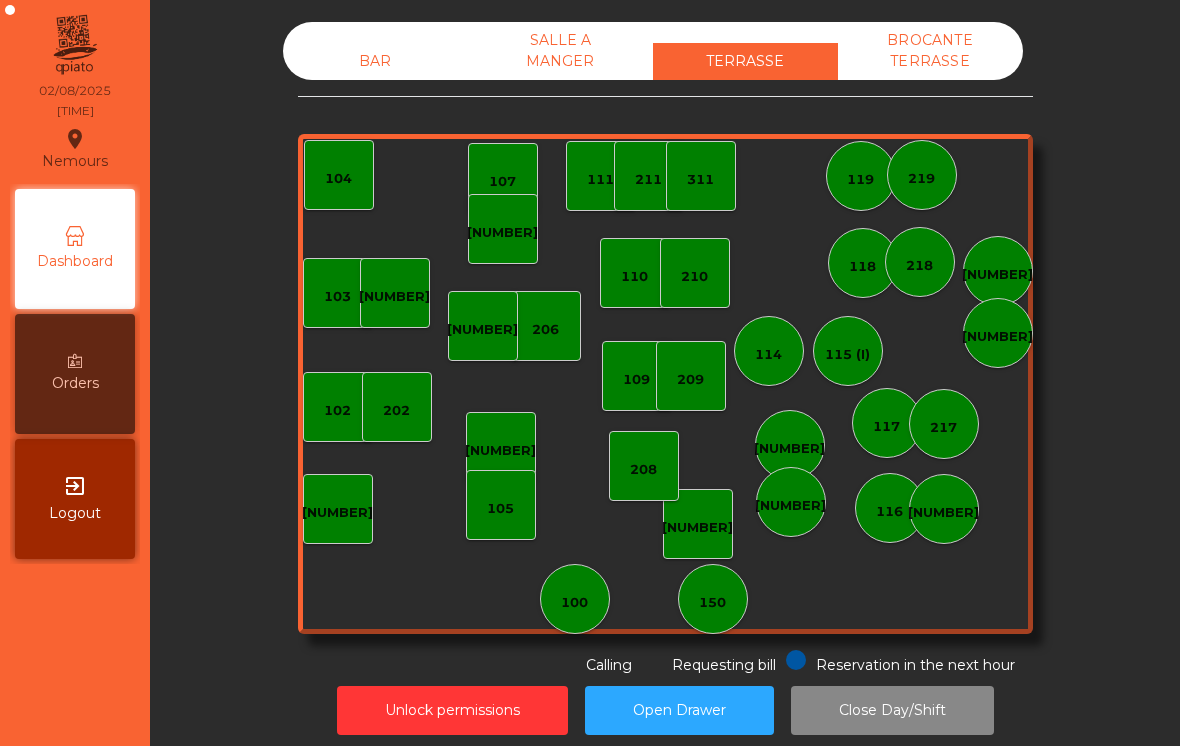 click on "BAR" 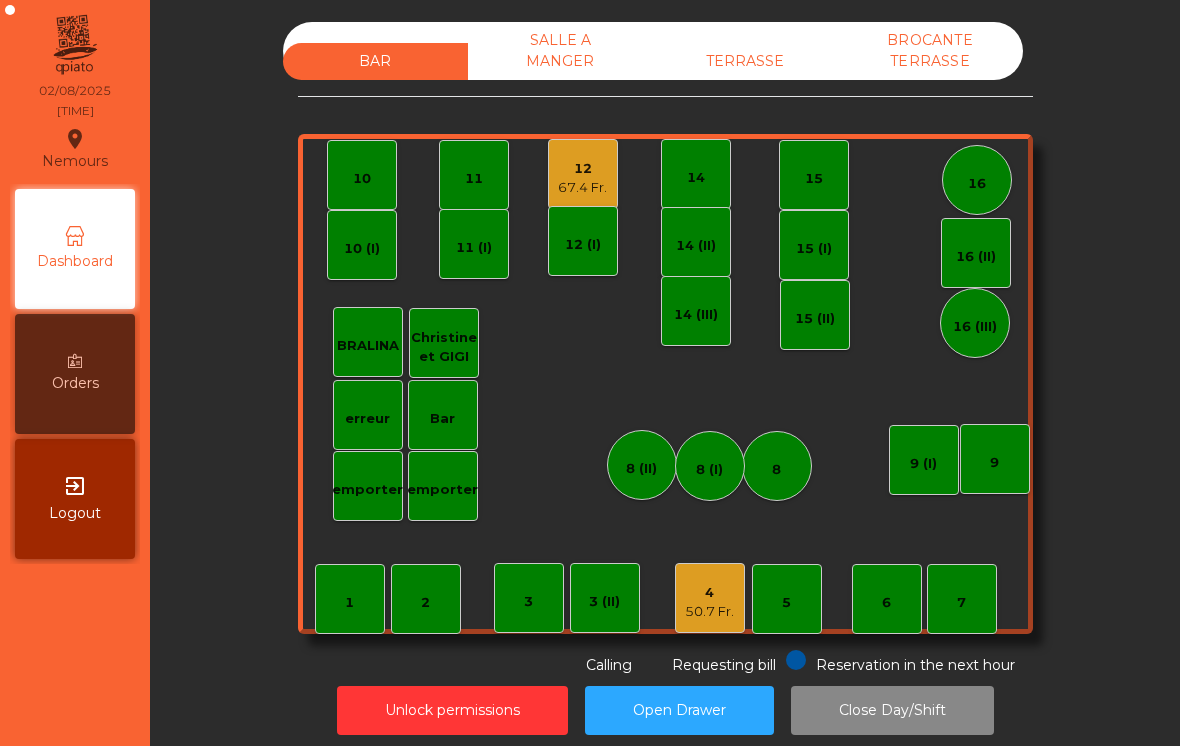 click on "50.7 Fr." 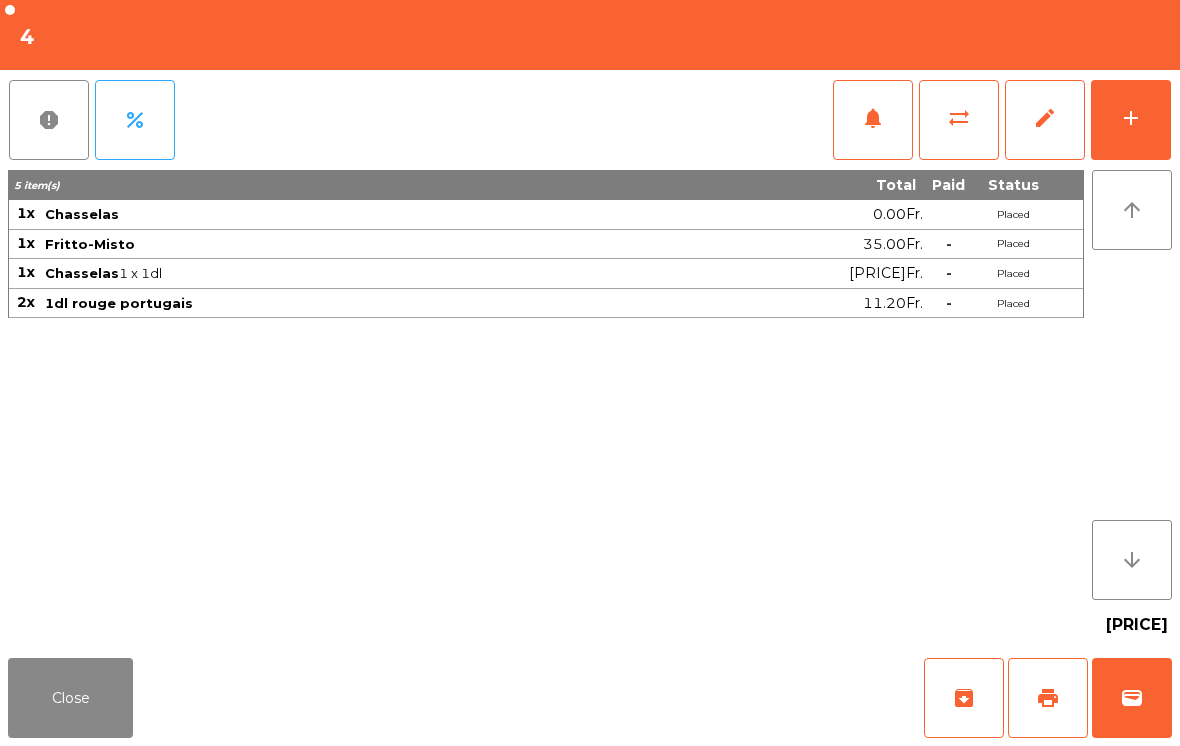 click on "add" 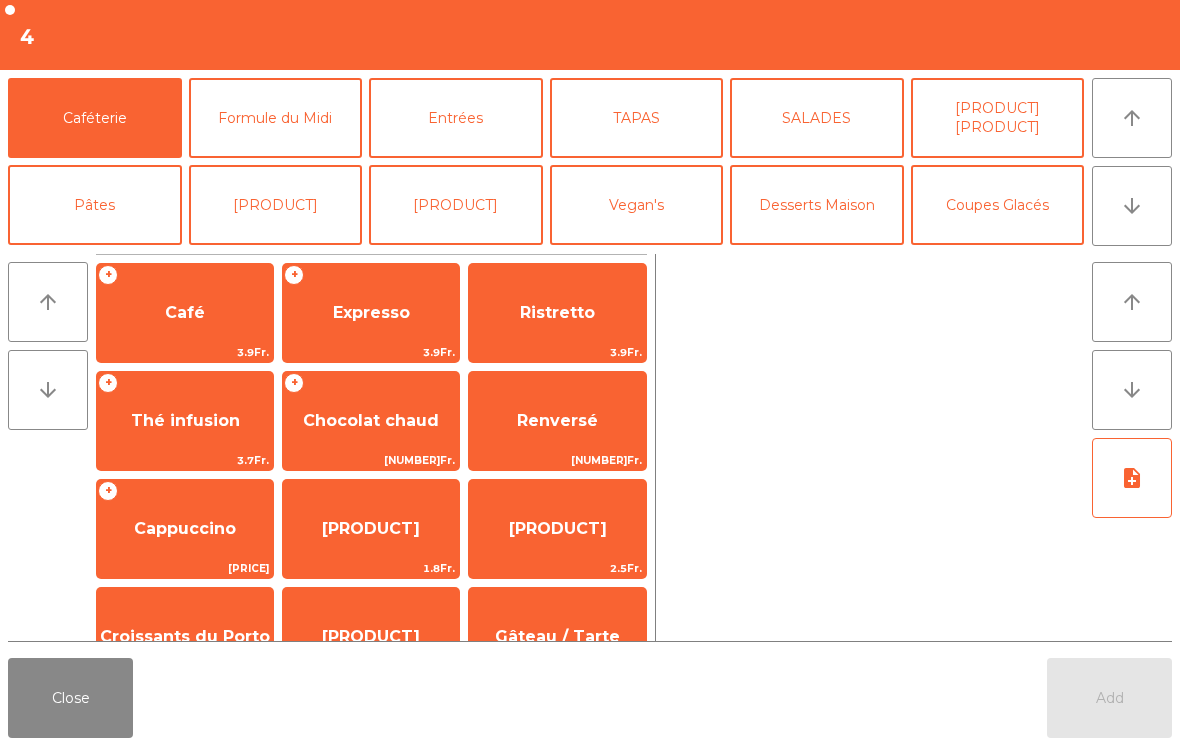 click on "Expresso" 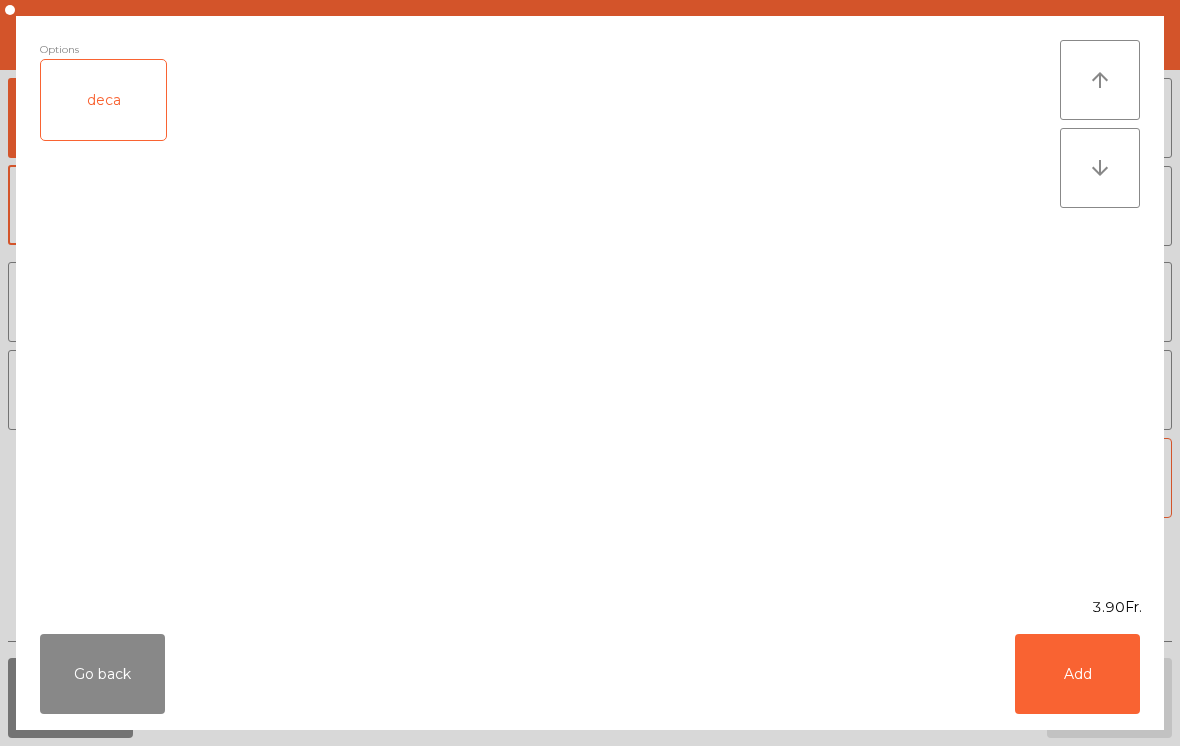 click on "Add" 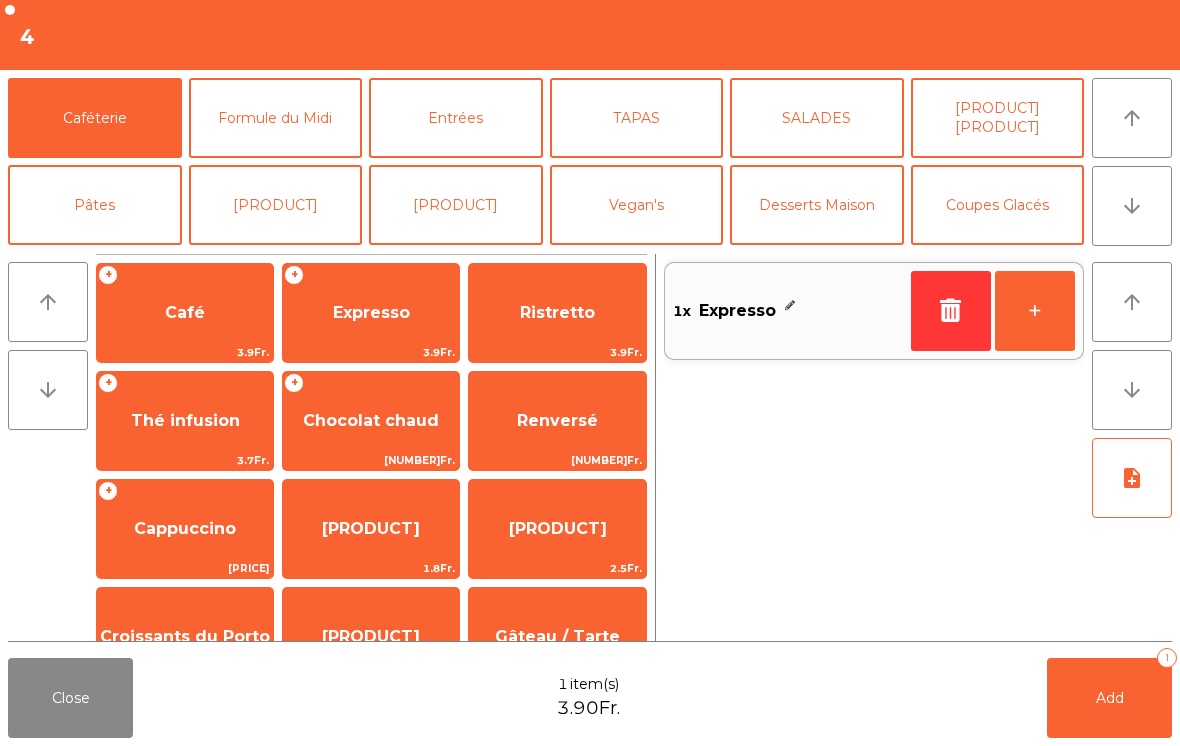 click on "Add   1" 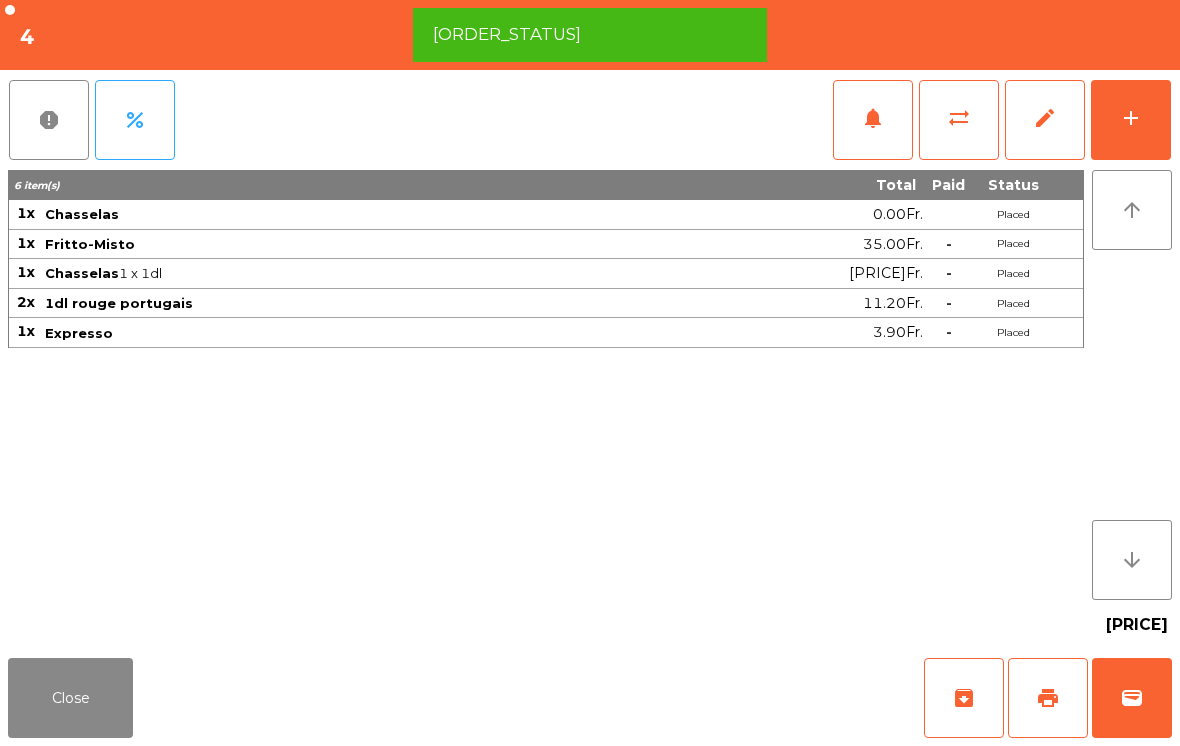 click on "Close" 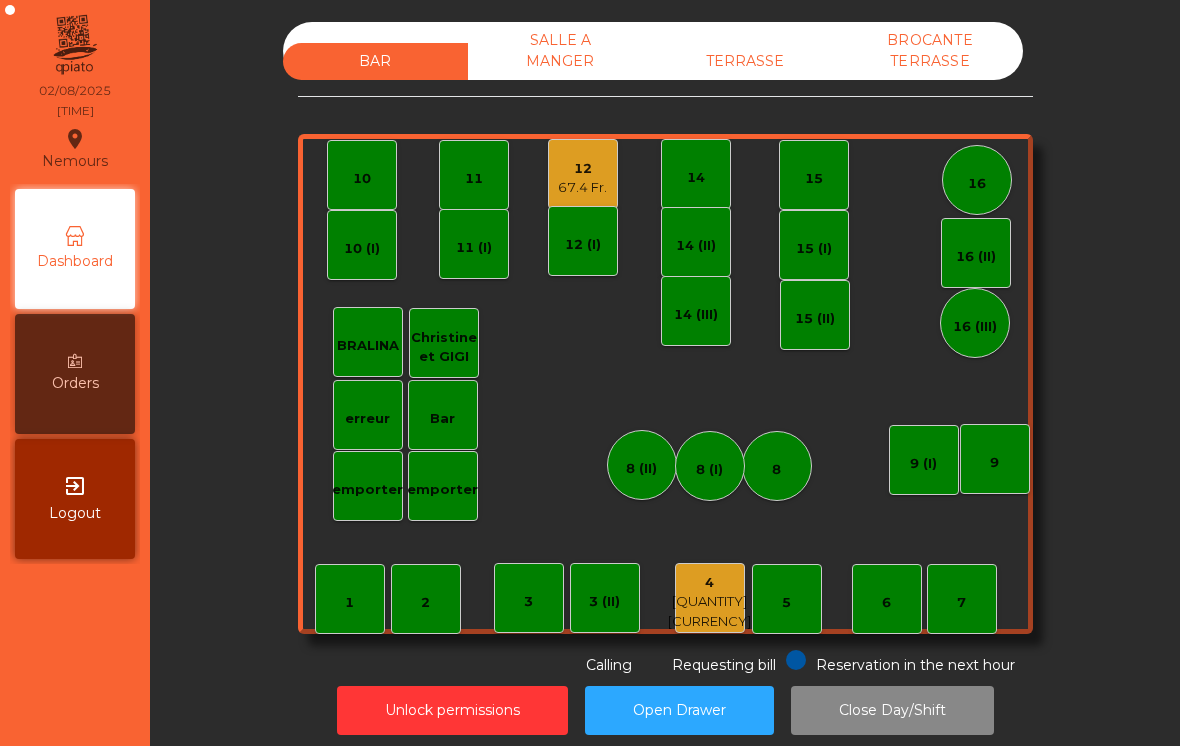 click on "4" 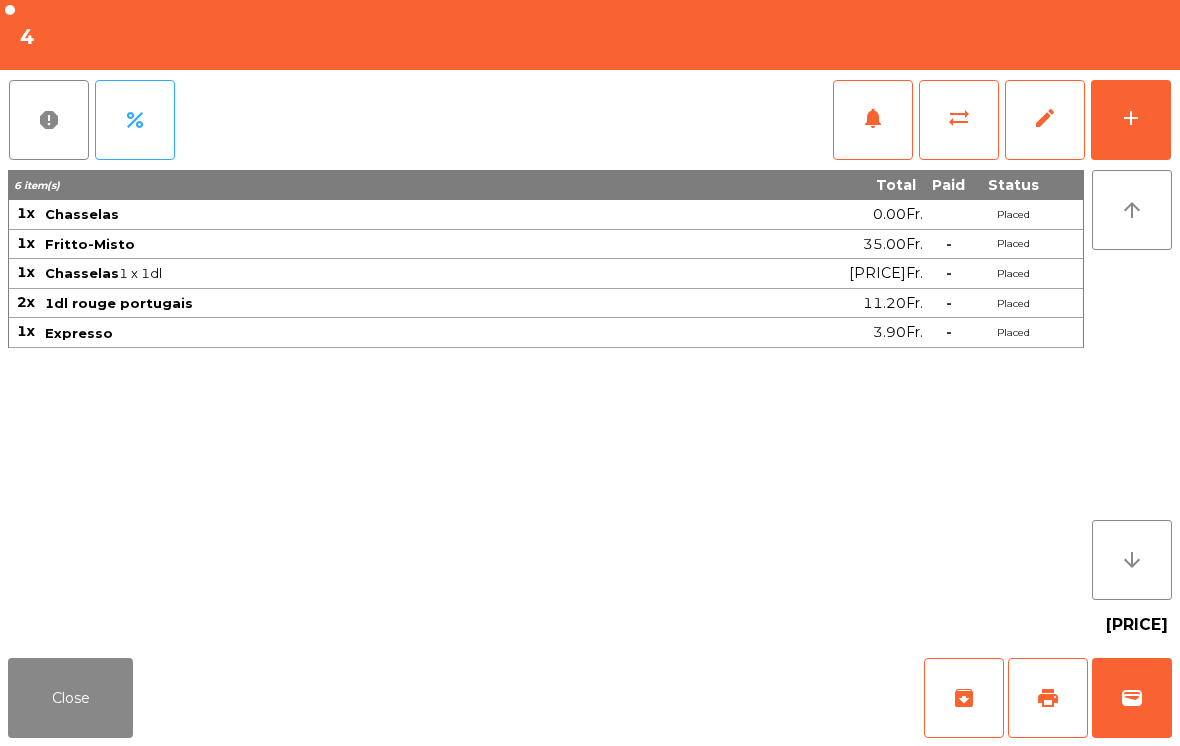 click on "print" 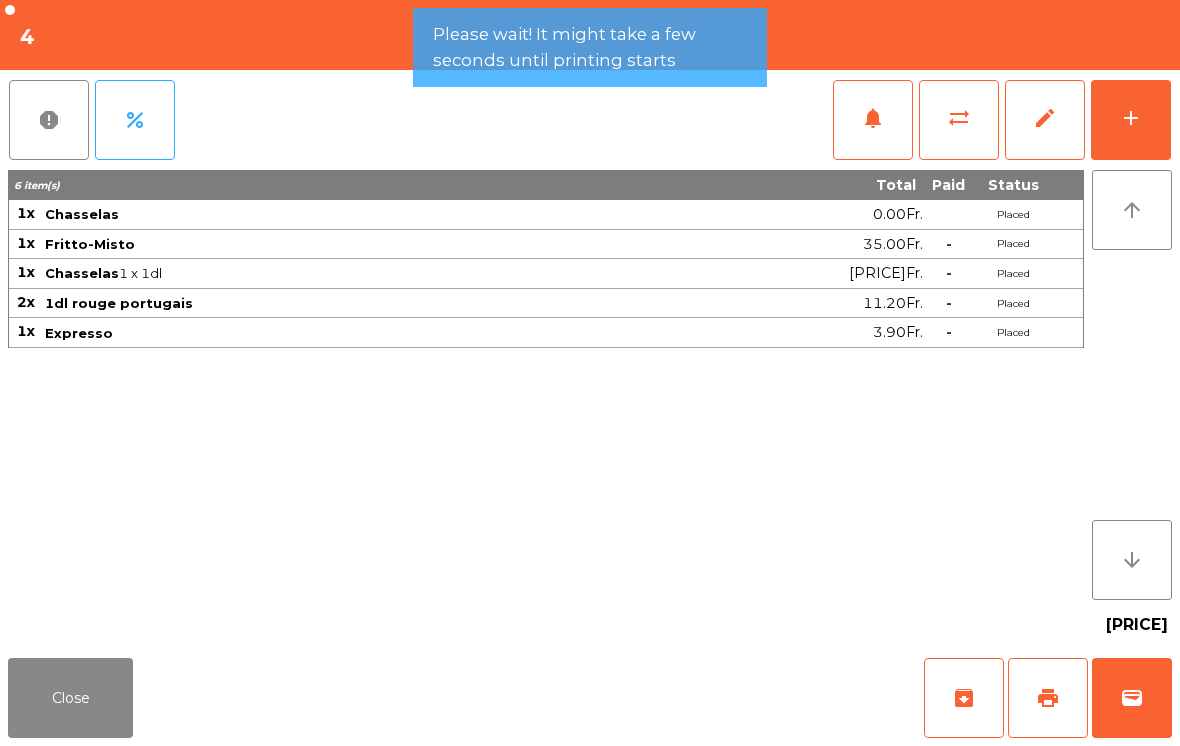 click on "Close" 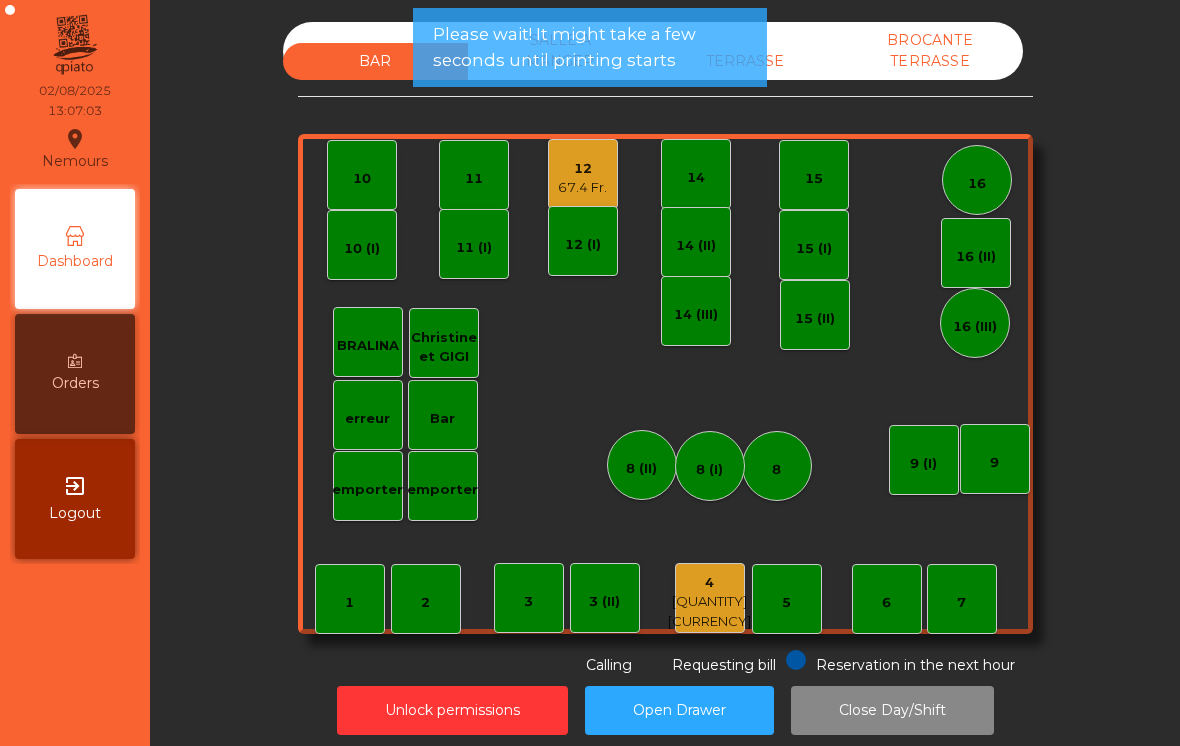 click on "67.4 Fr." 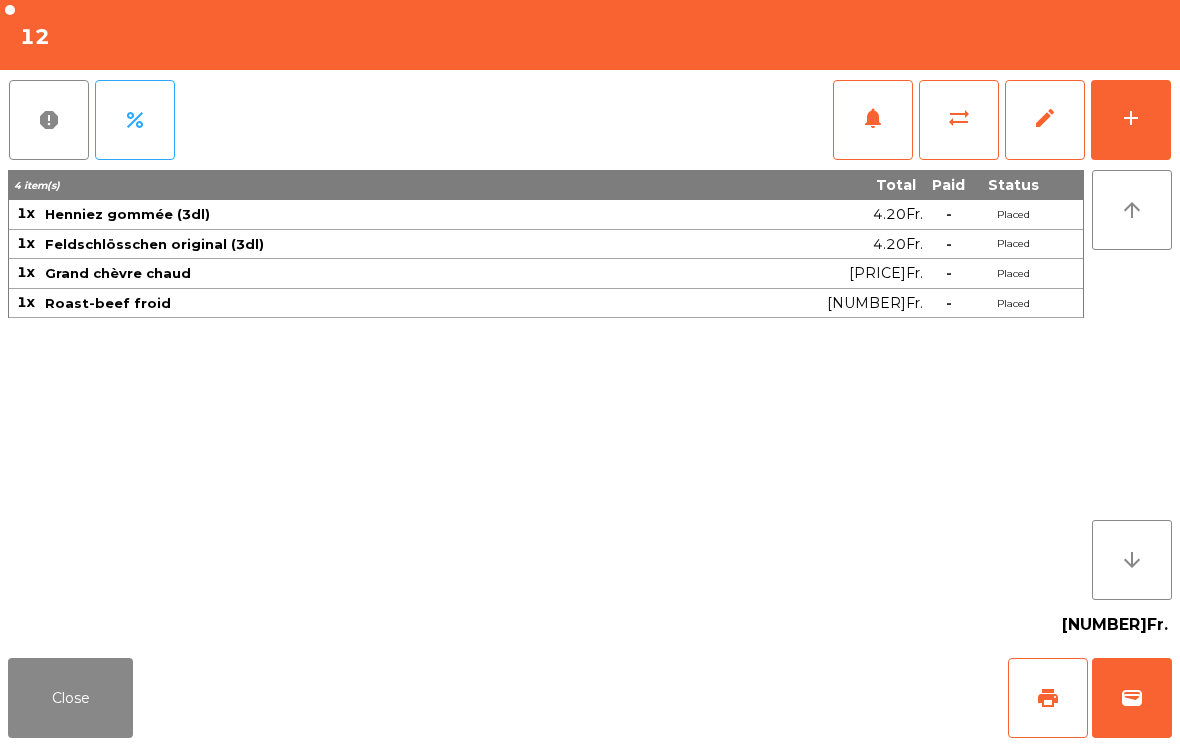 click on "Close" 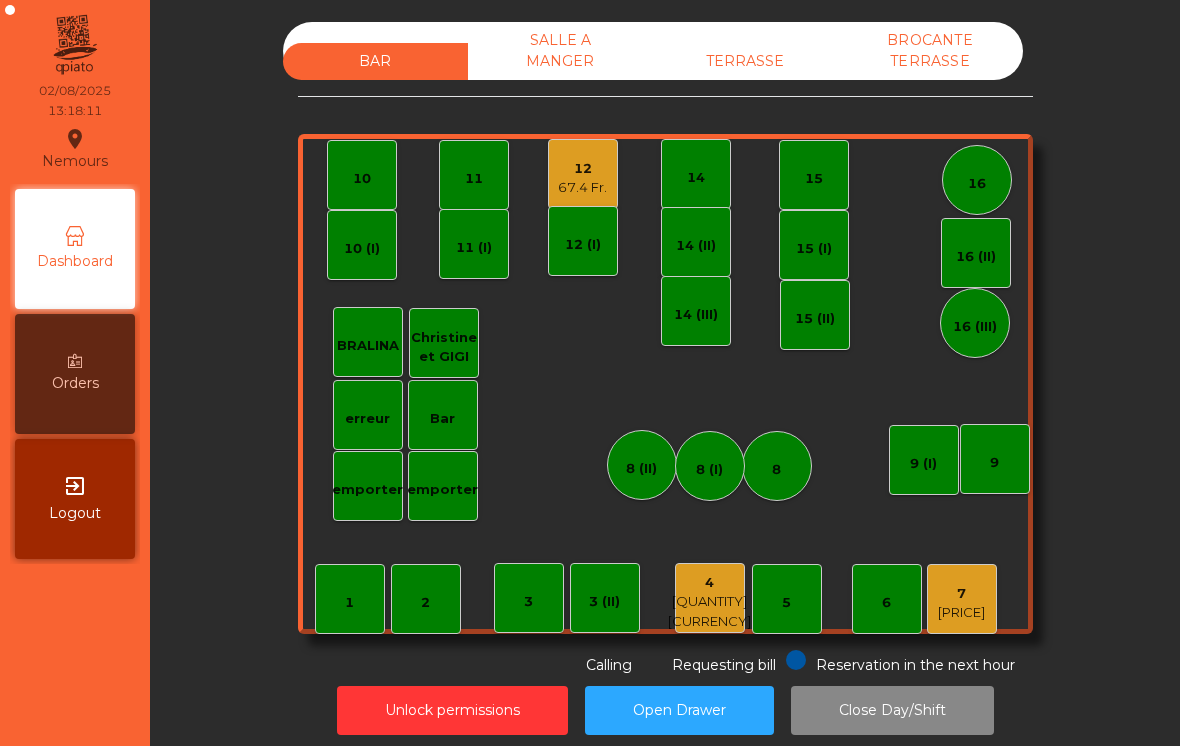 click on "9" 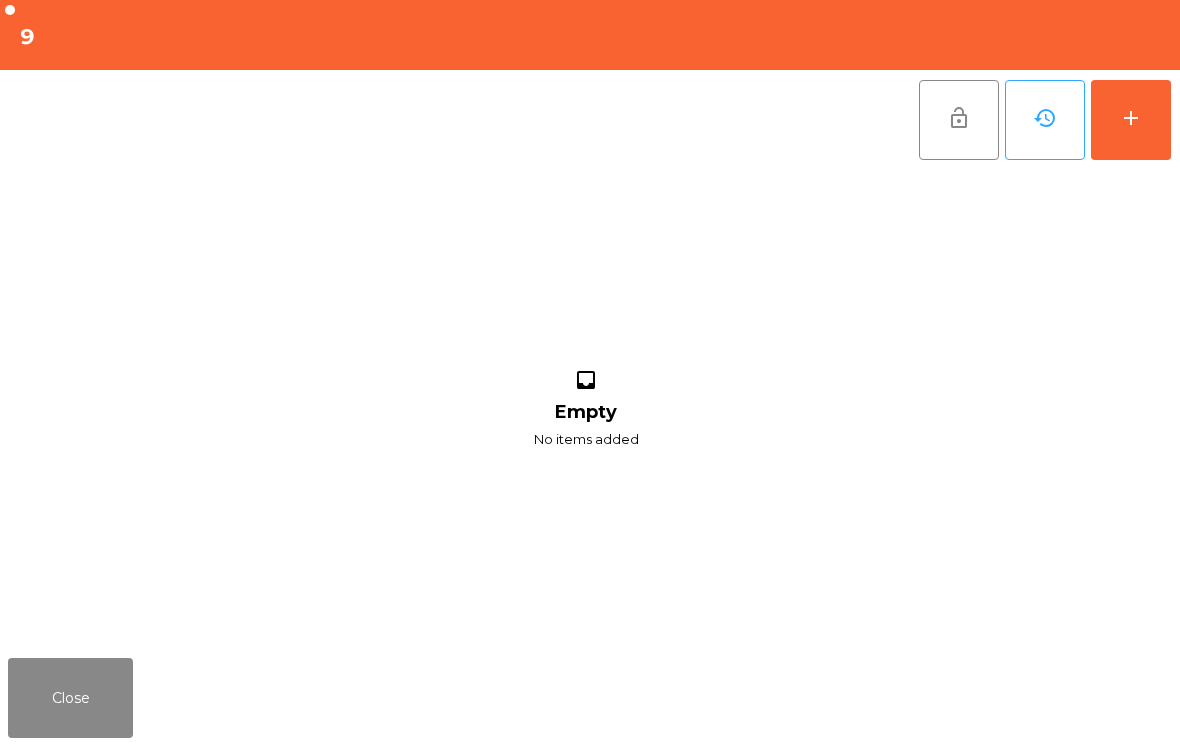 click on "add" 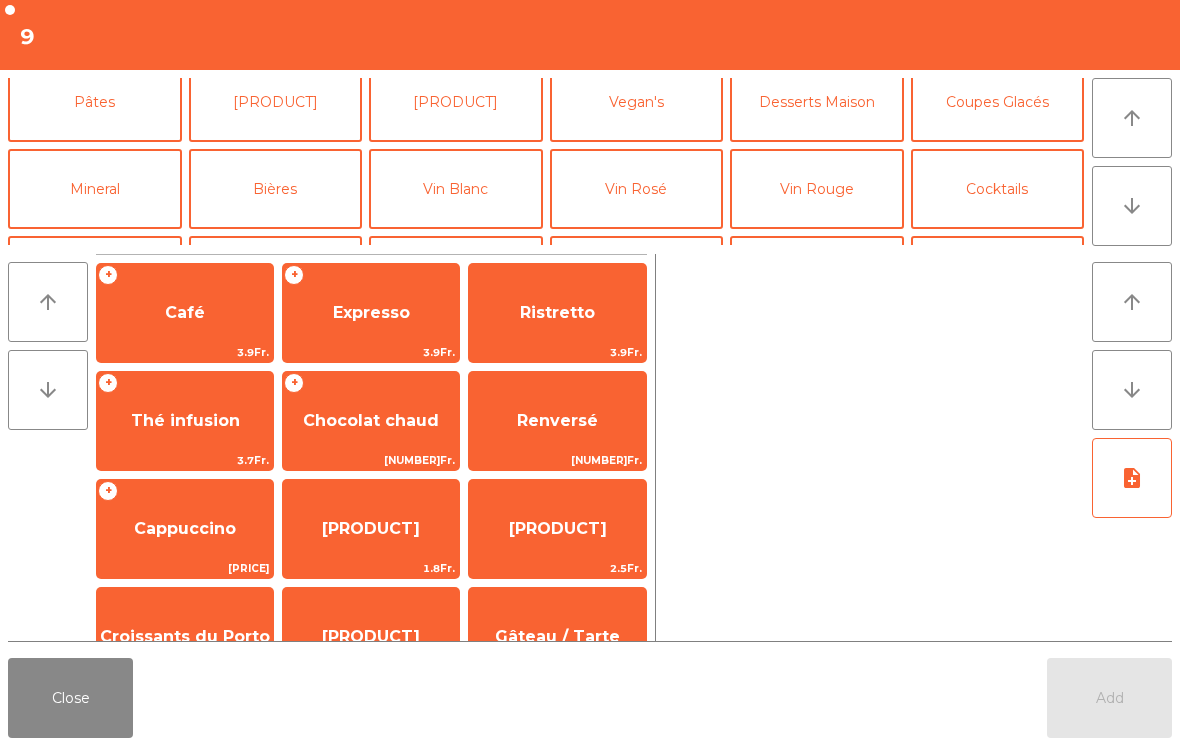 scroll, scrollTop: 113, scrollLeft: 0, axis: vertical 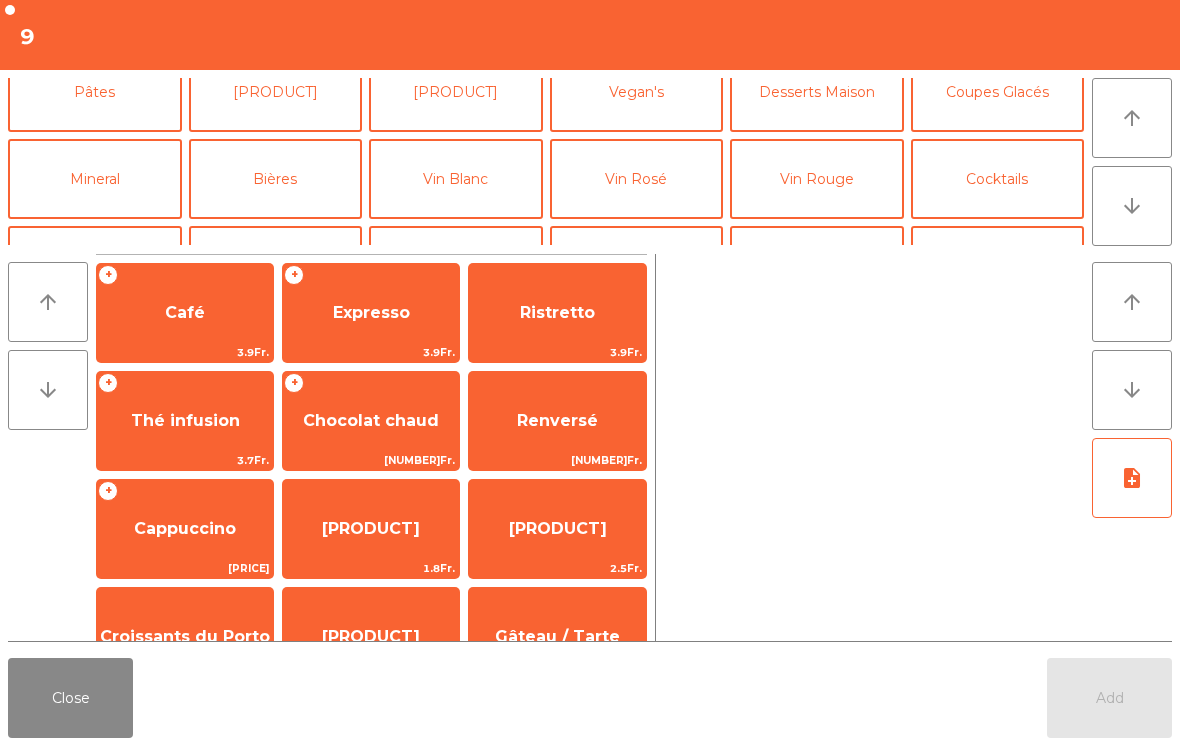 click on "Vin Rouge" 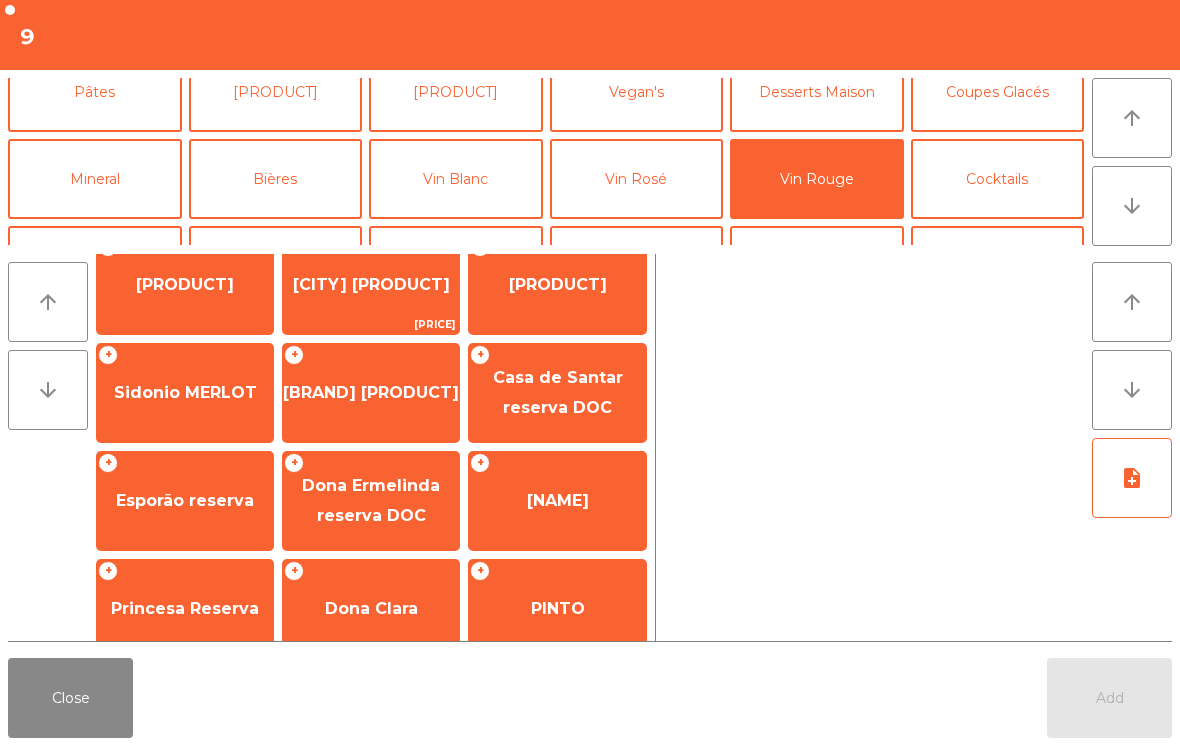 scroll, scrollTop: 153, scrollLeft: 0, axis: vertical 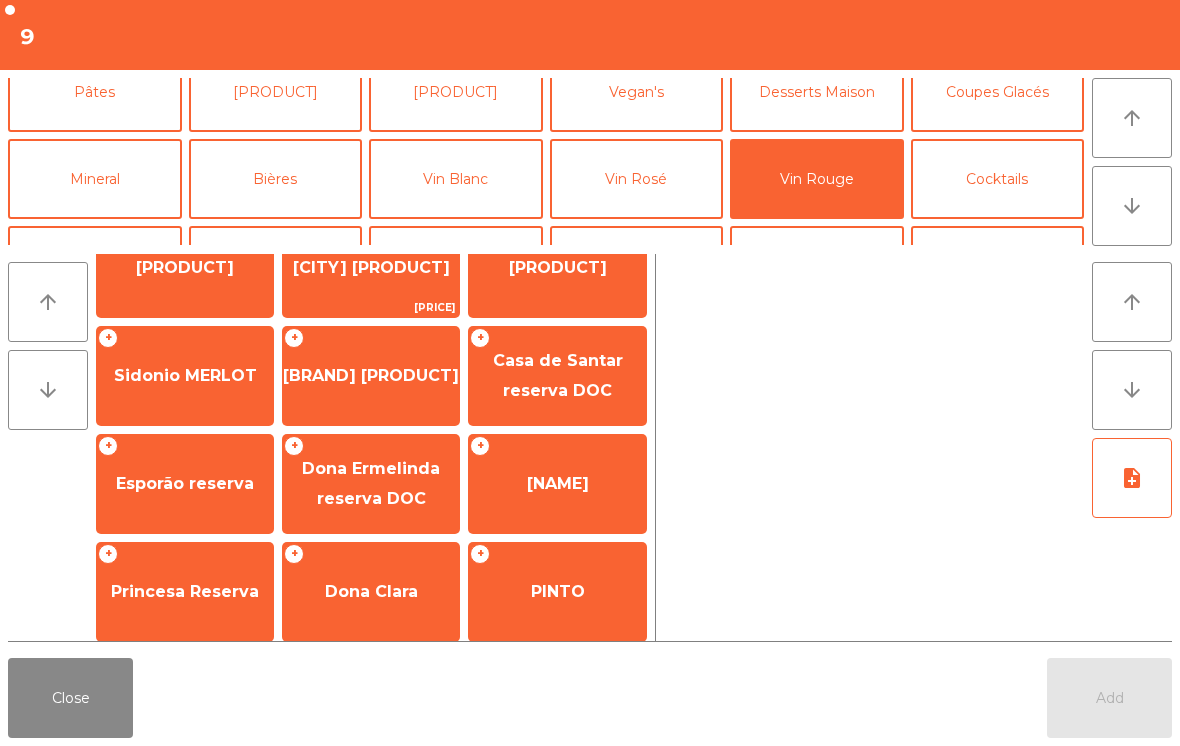 click on "[NAME]" 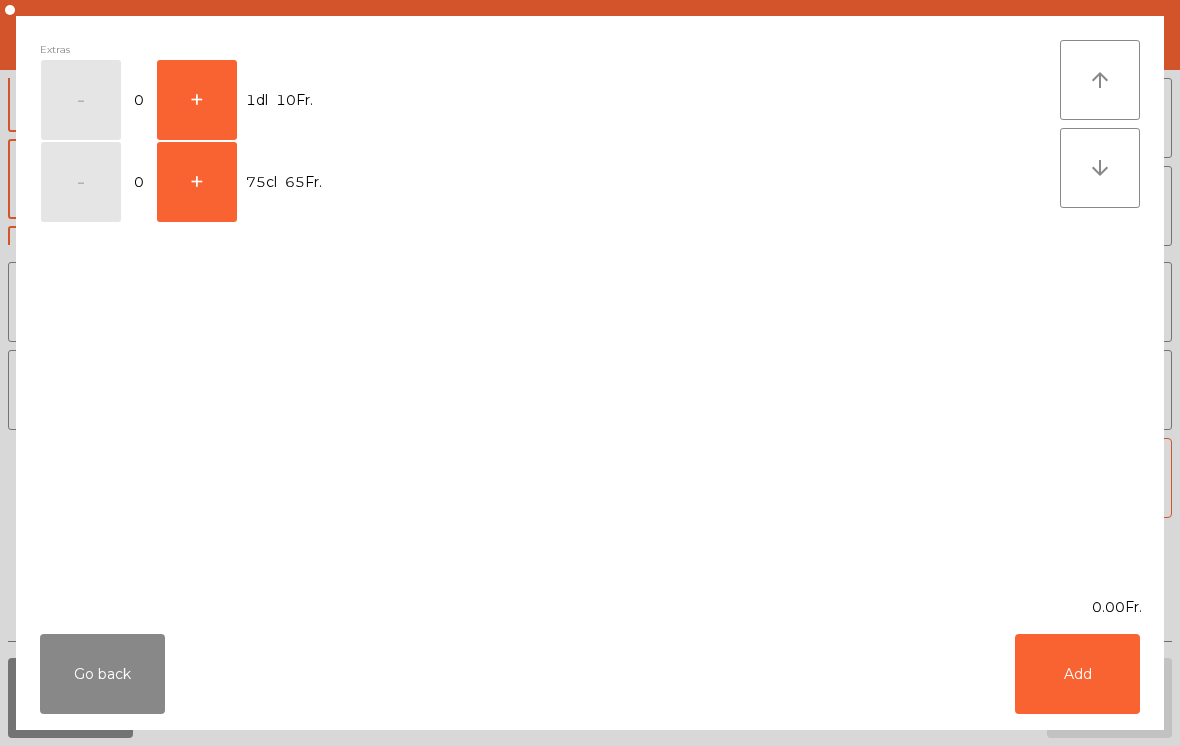 click on "Go back" 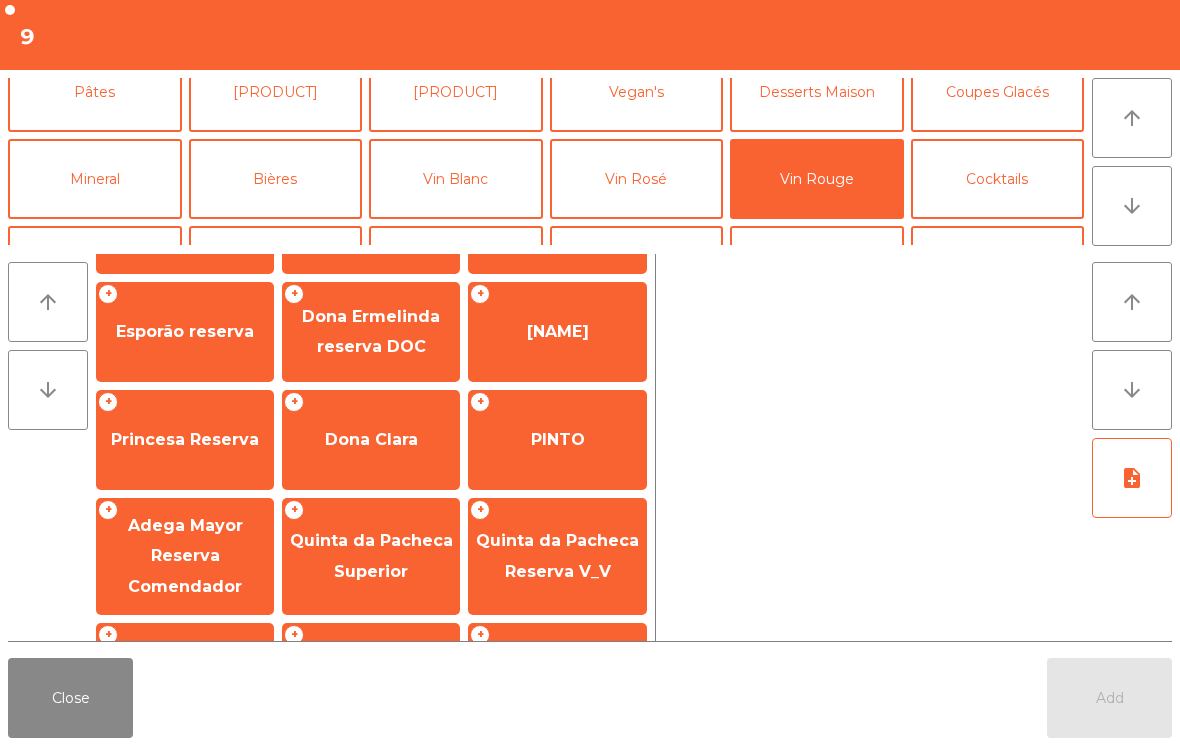 scroll, scrollTop: 334, scrollLeft: 0, axis: vertical 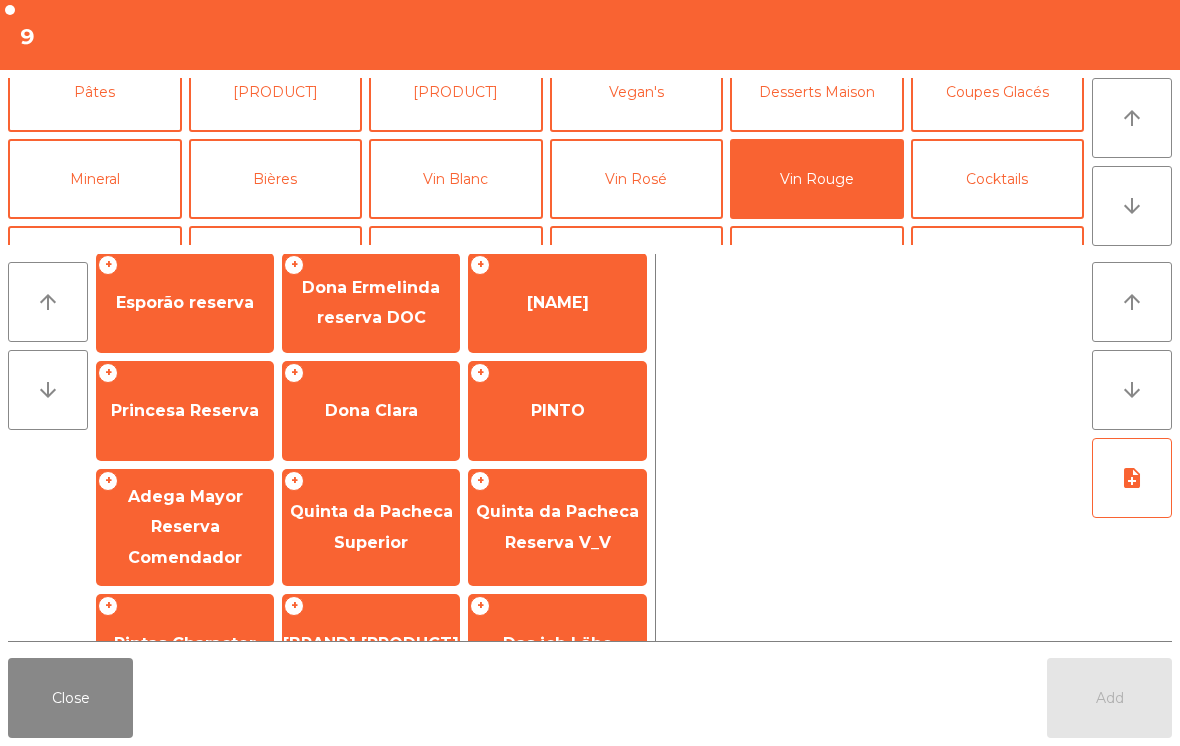 click on "+ Quinta da Pacheca Superior" 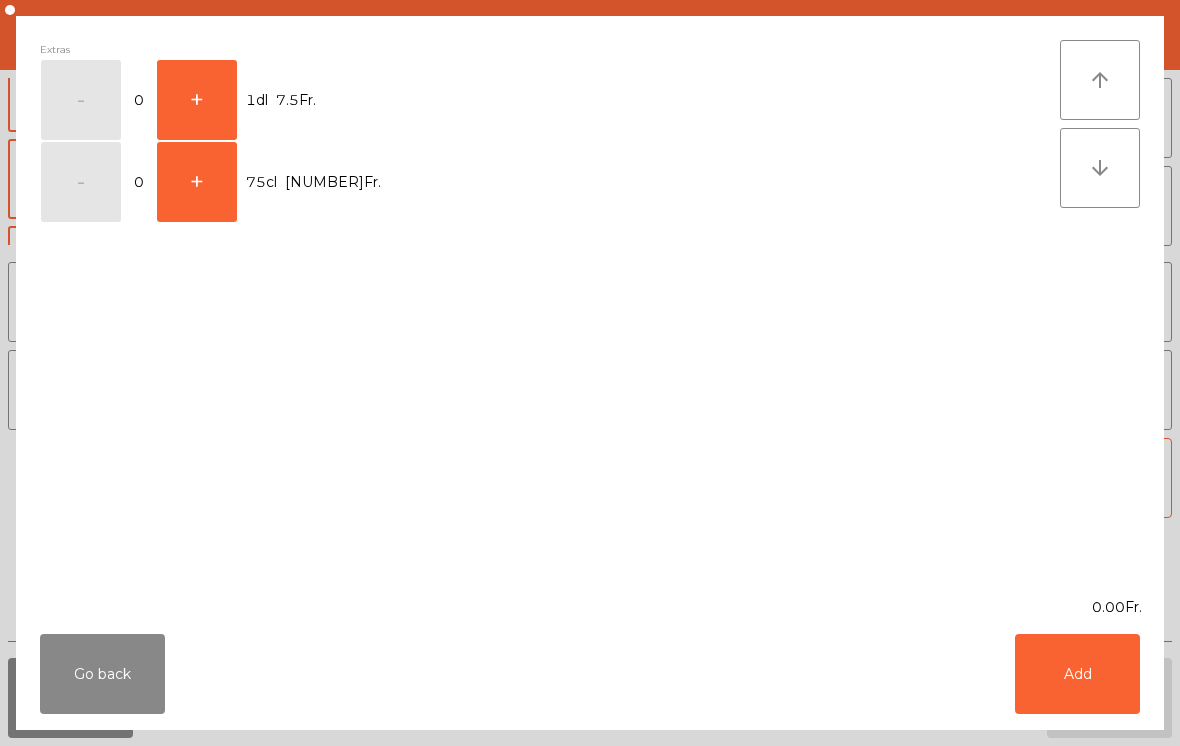 click on "+" 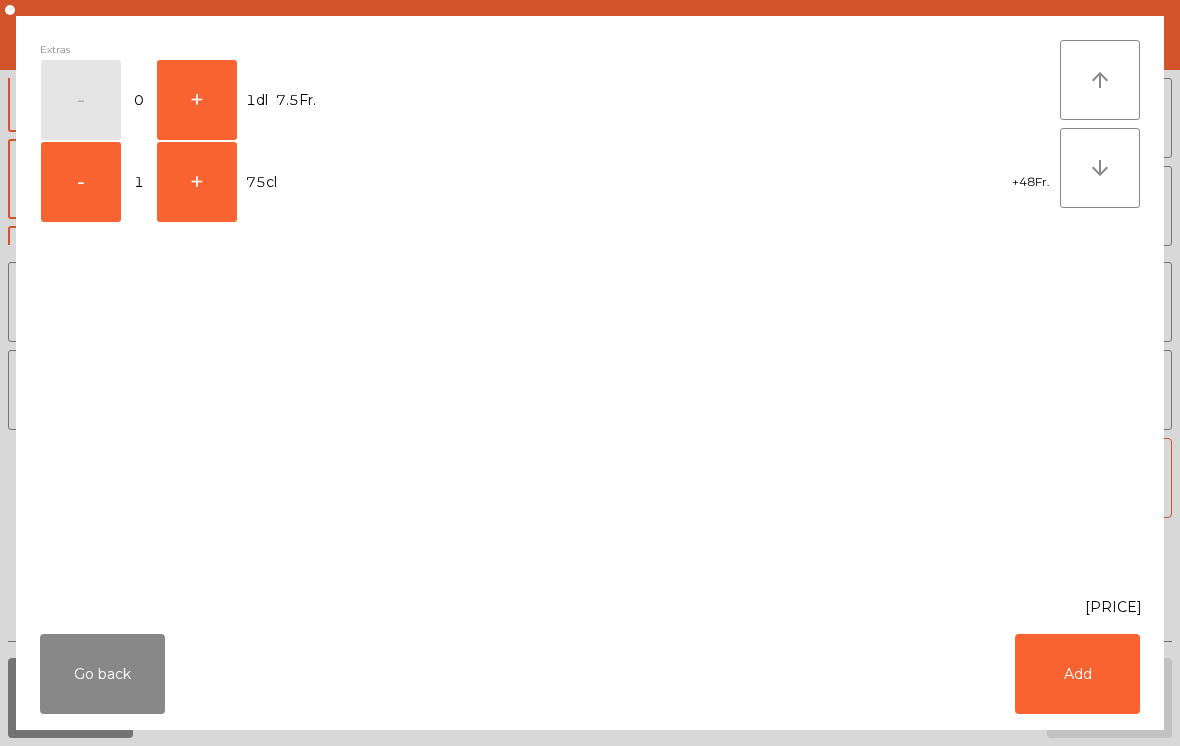 click on "Add" 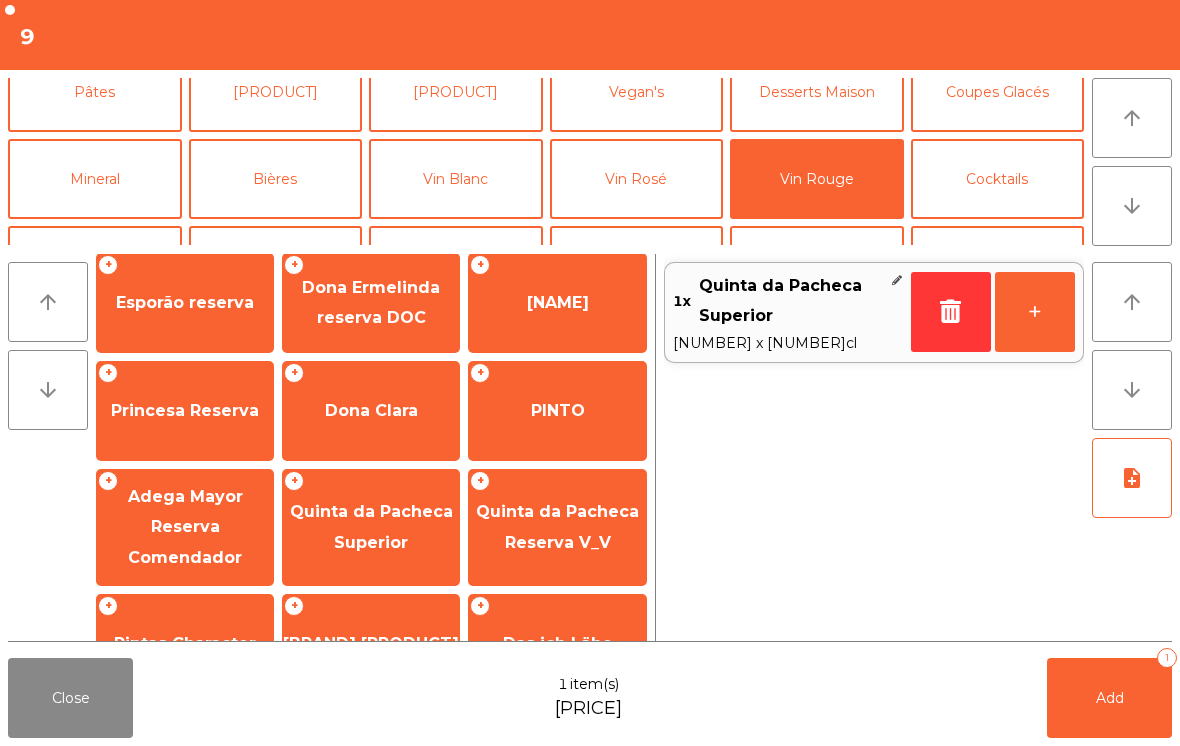 click on "Add" 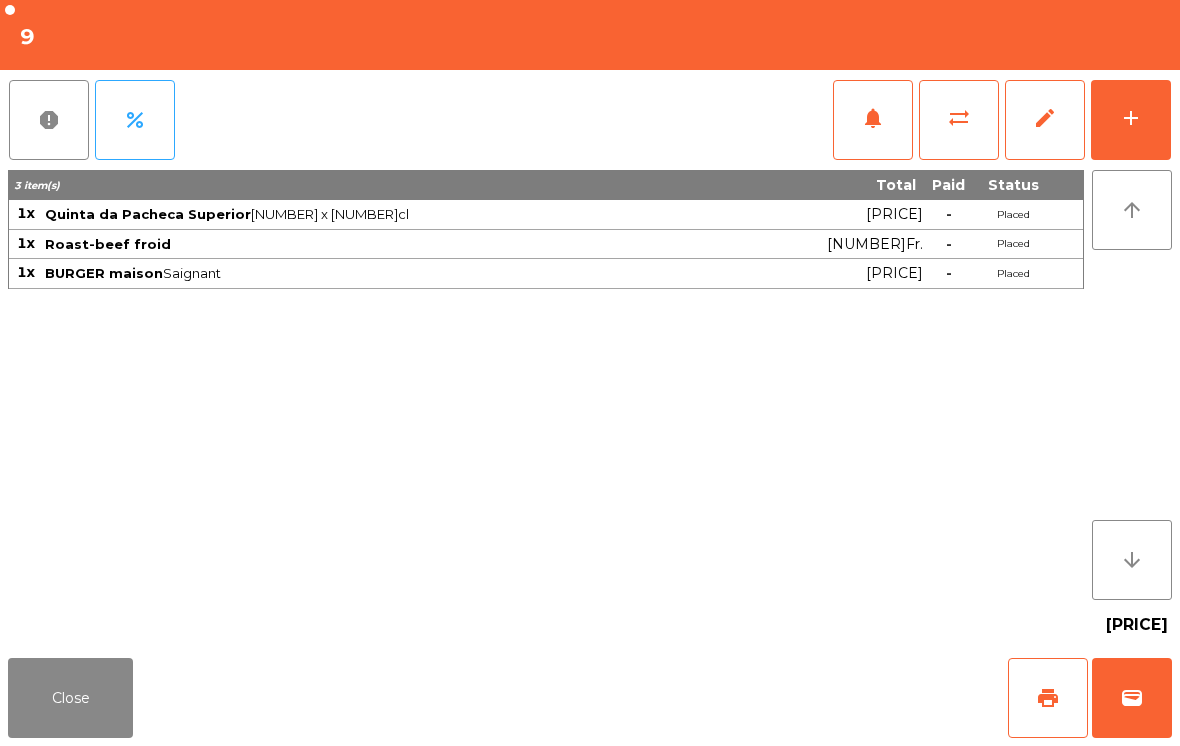click on "Close" 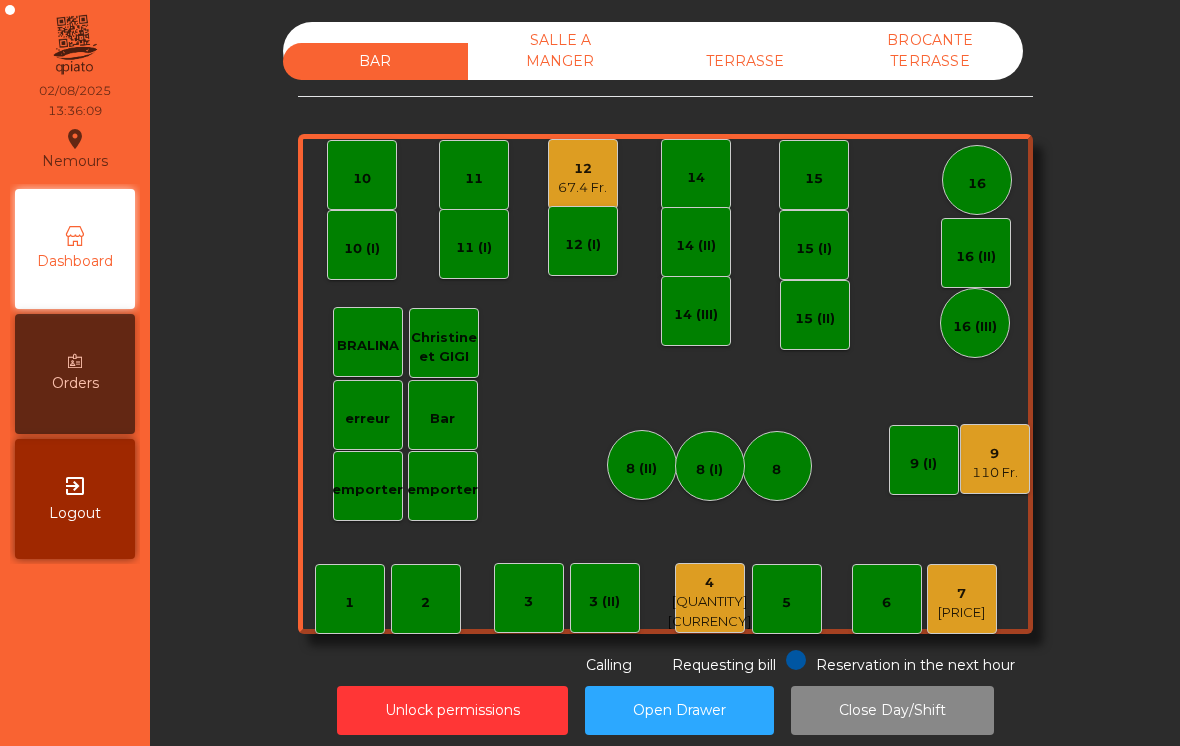 scroll, scrollTop: 0, scrollLeft: 0, axis: both 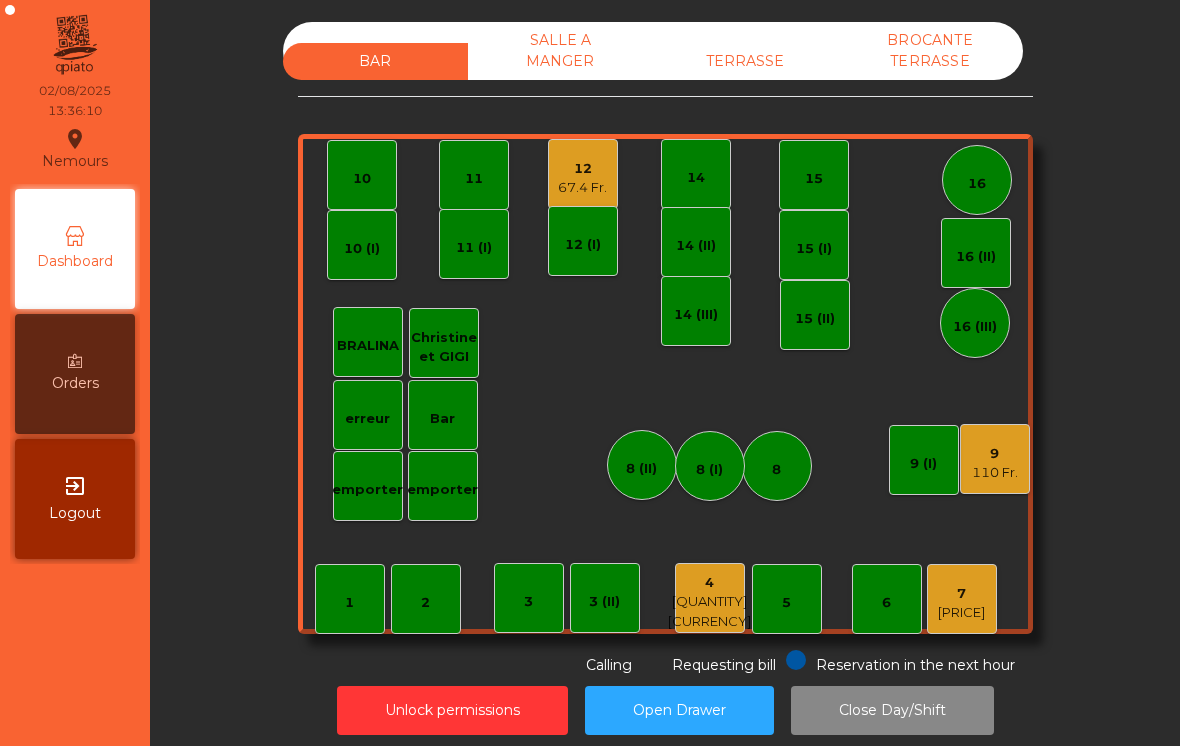 click on "12 67.4 Fr." 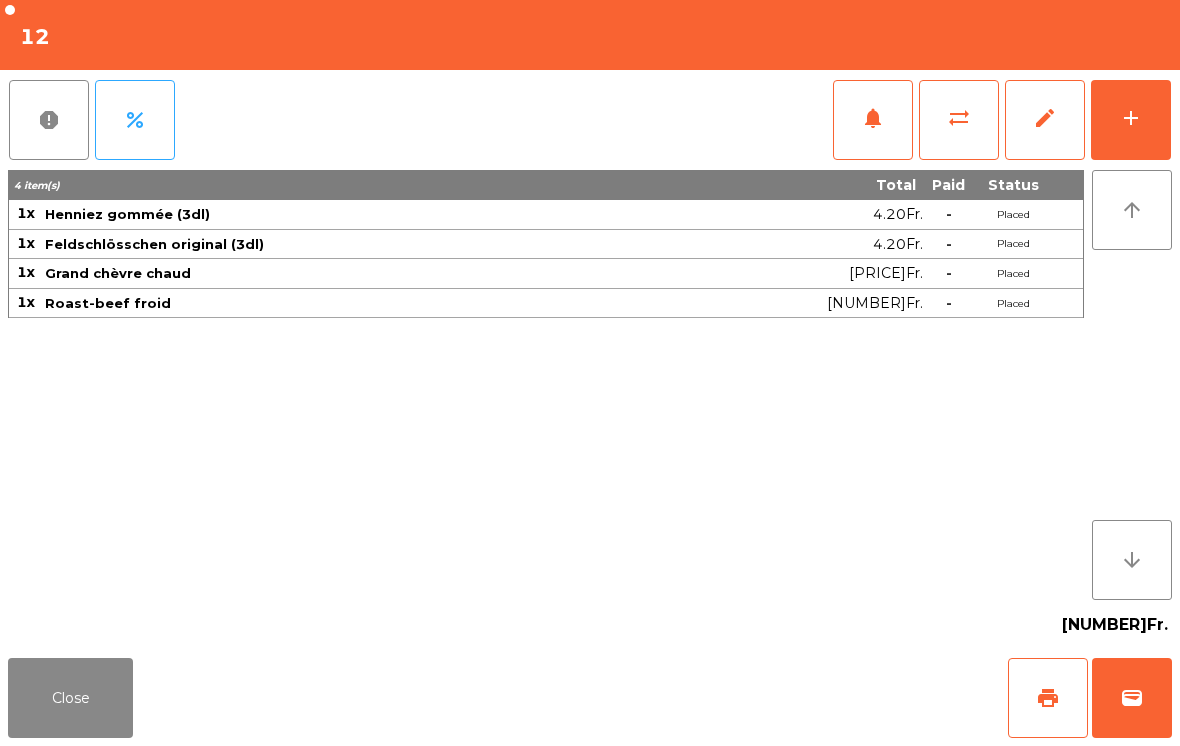click on "add" 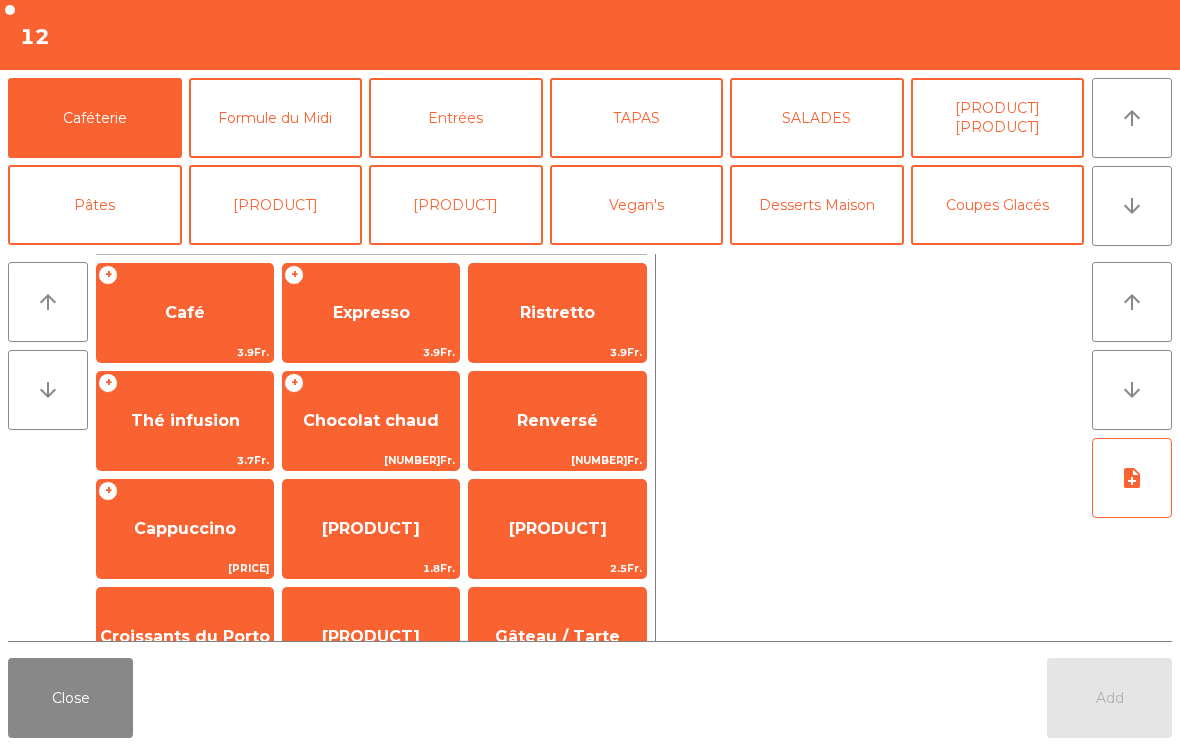 click on "Expresso" 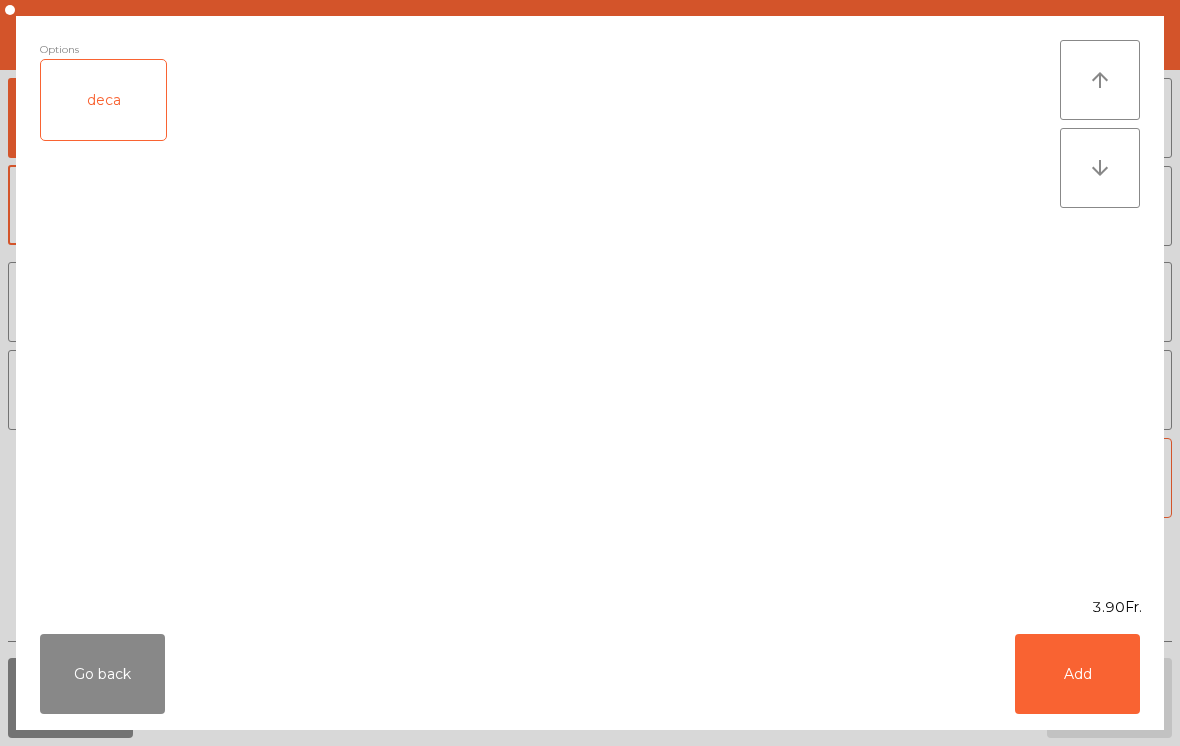 click on "Add" 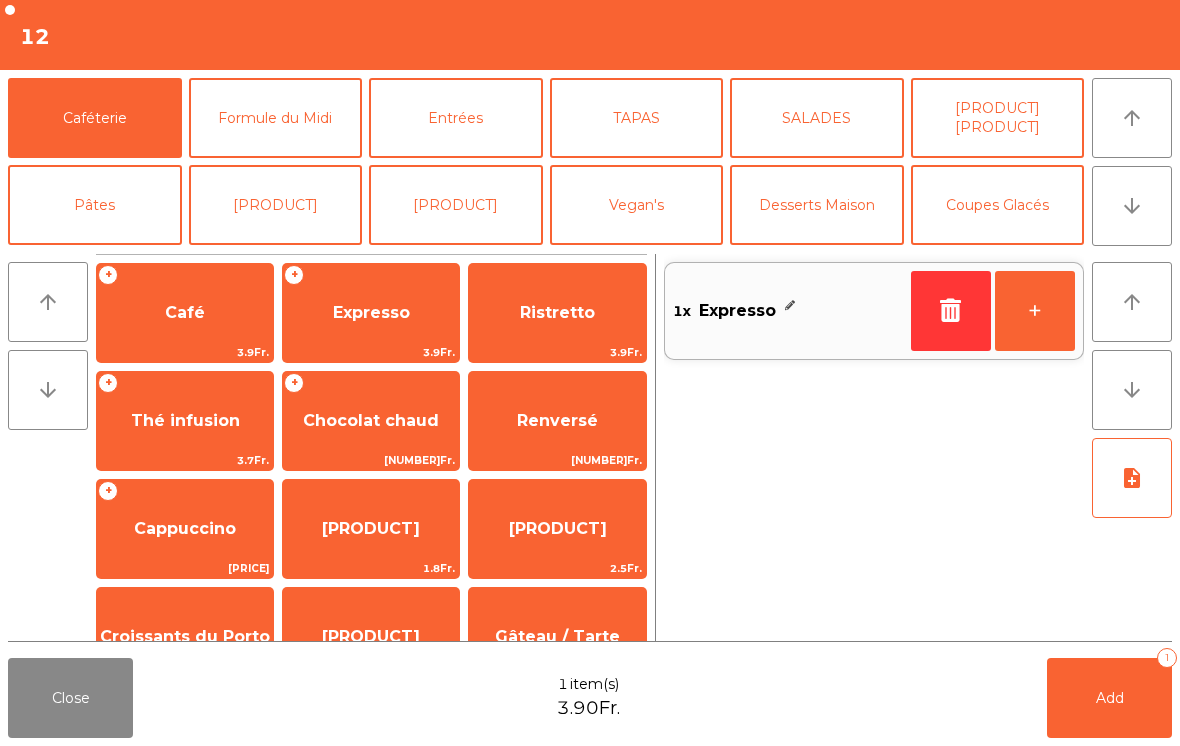 click on "Add   1" 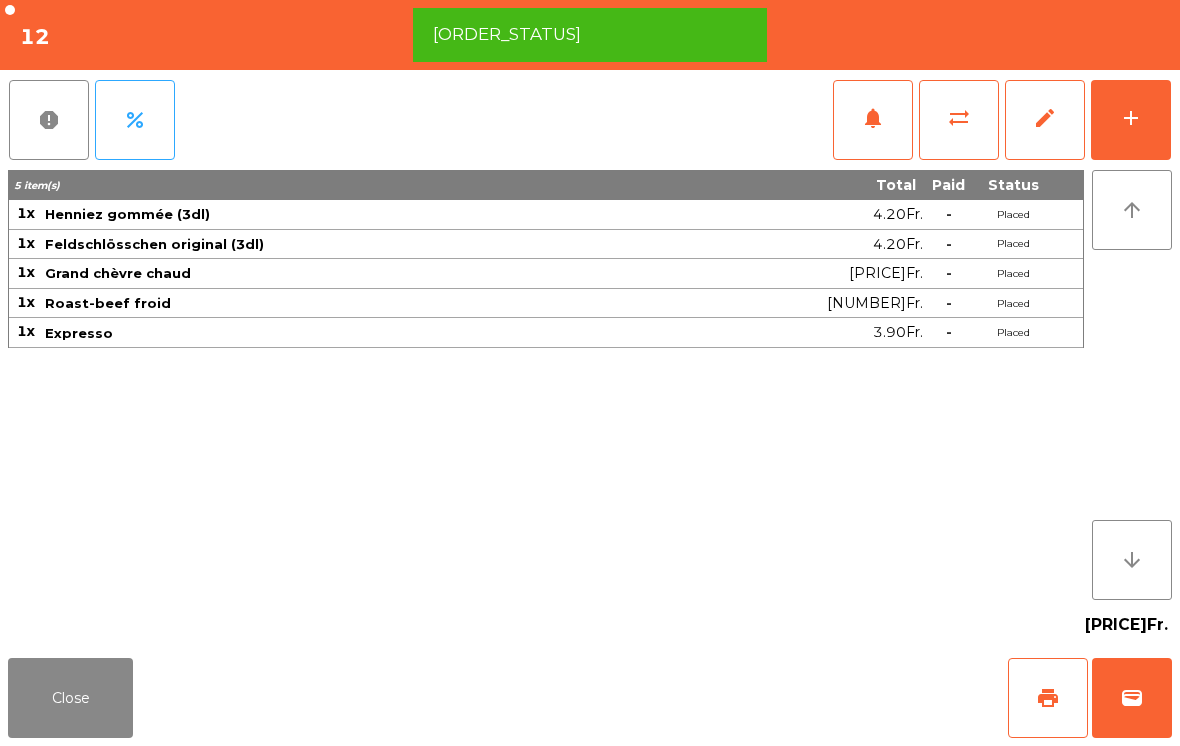 click on "Close" 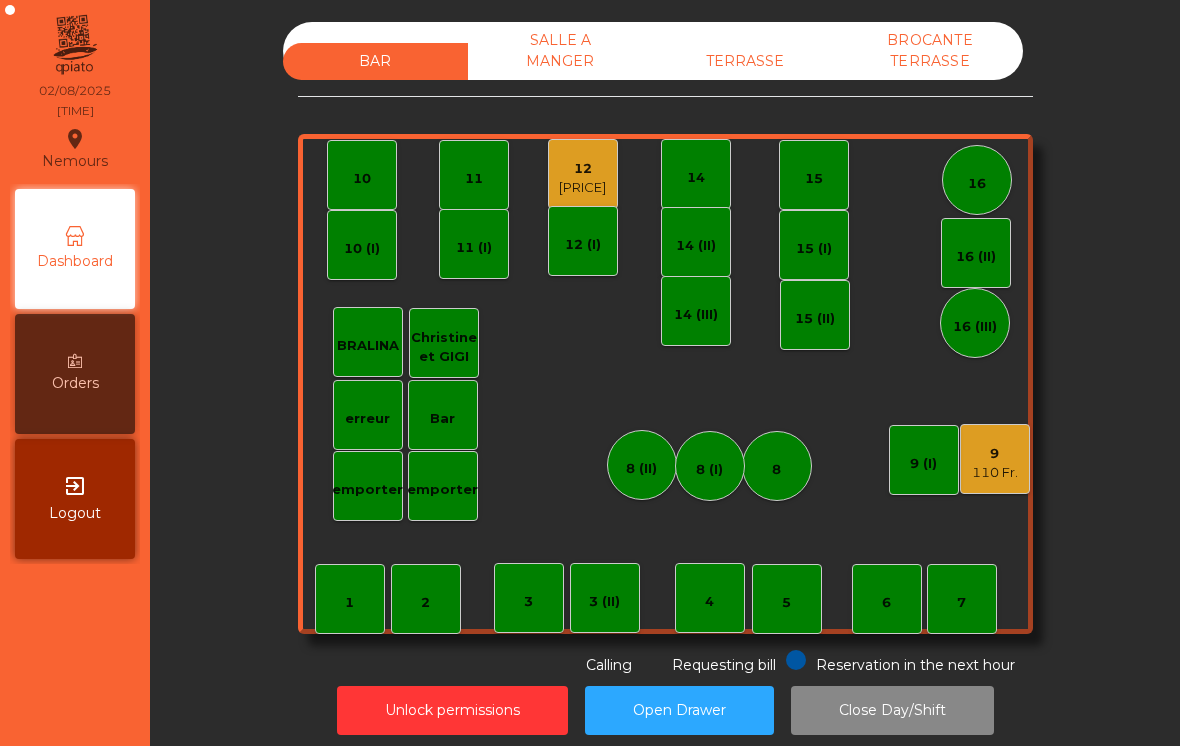 click on "[NUMBER] [NUMBER] Fr." 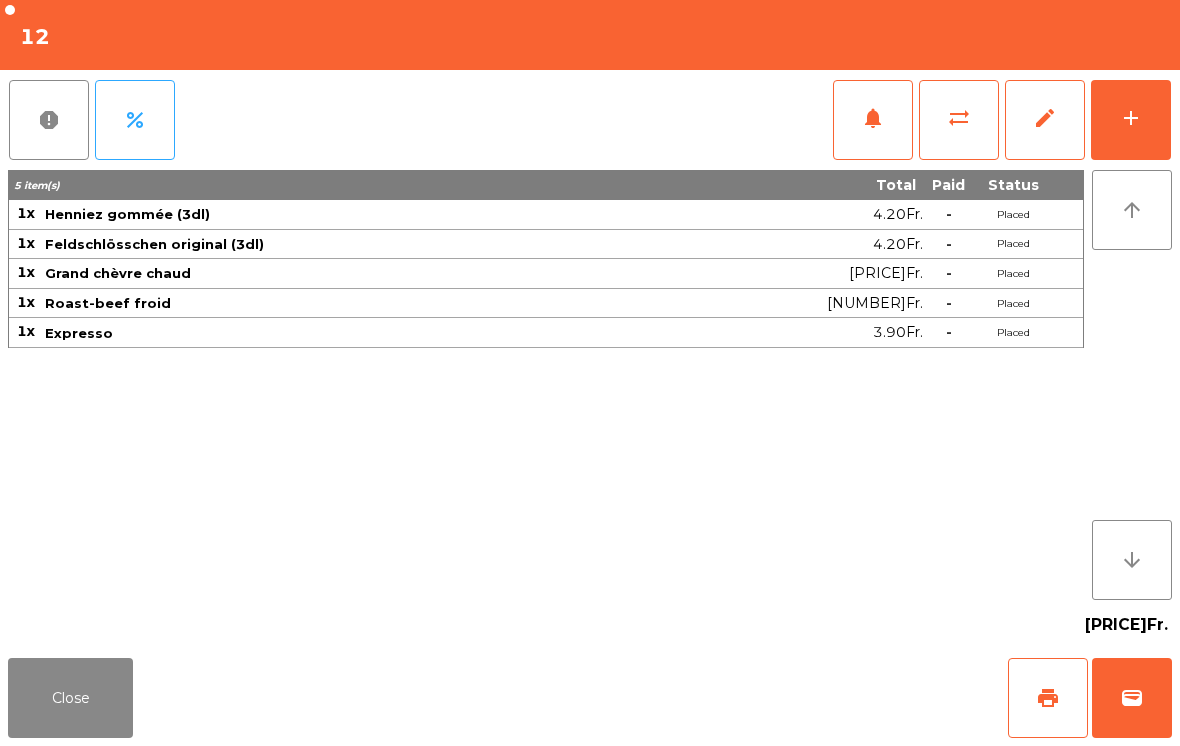click on "wallet" 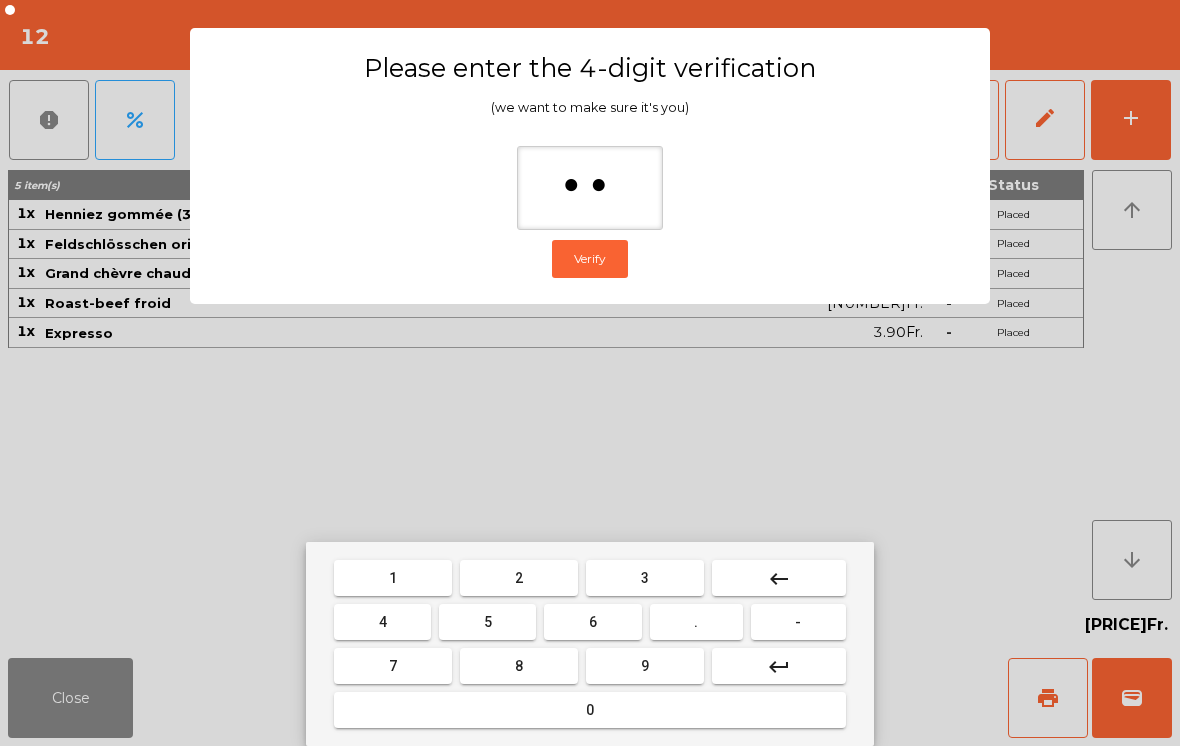 type on "***" 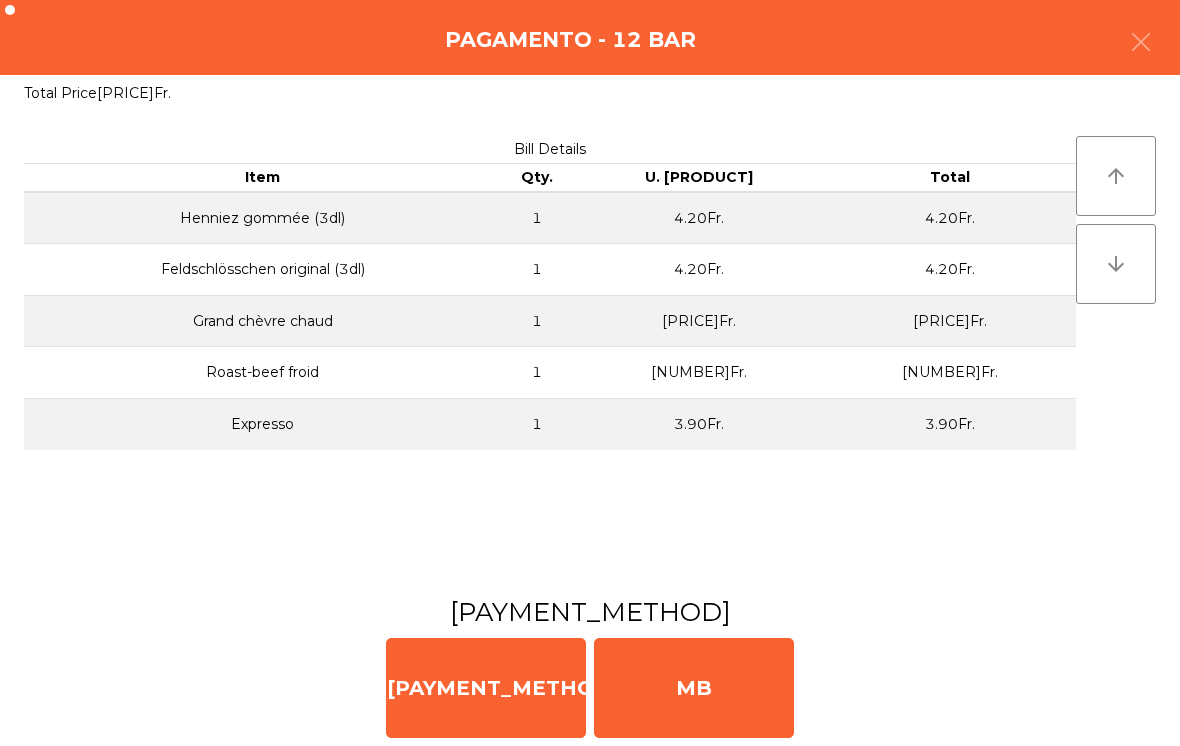 click on "Cash   MB" 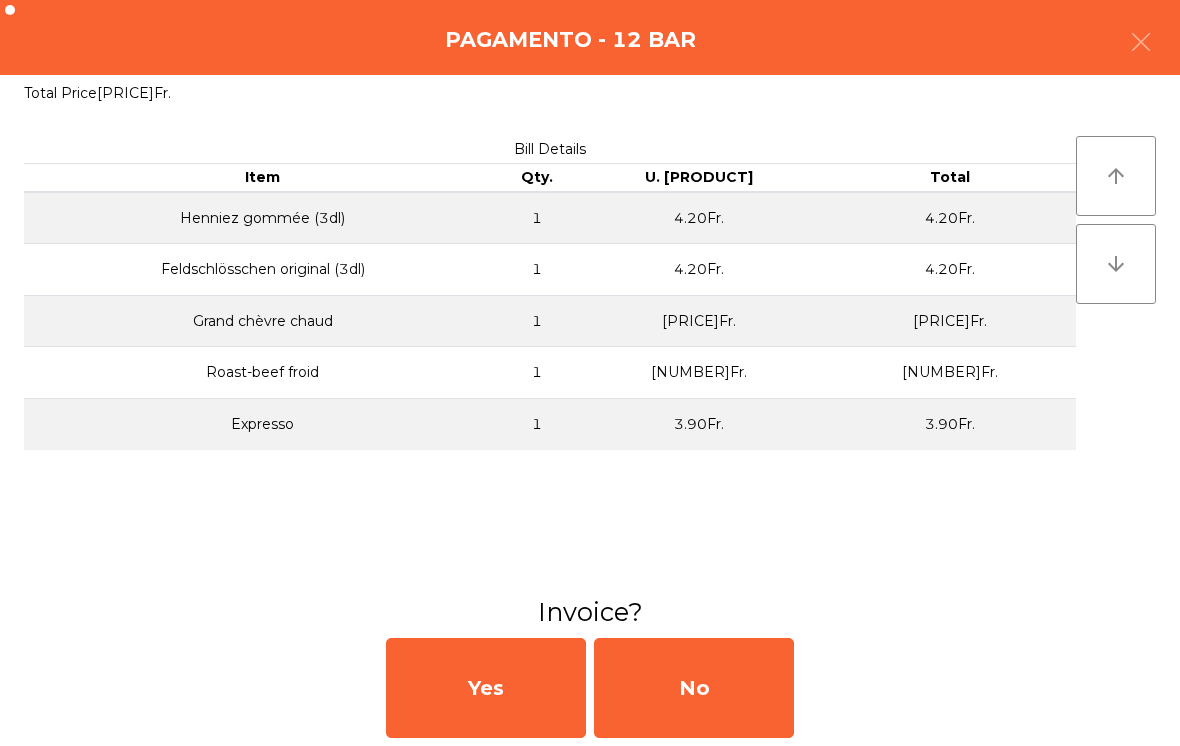 click on "No" 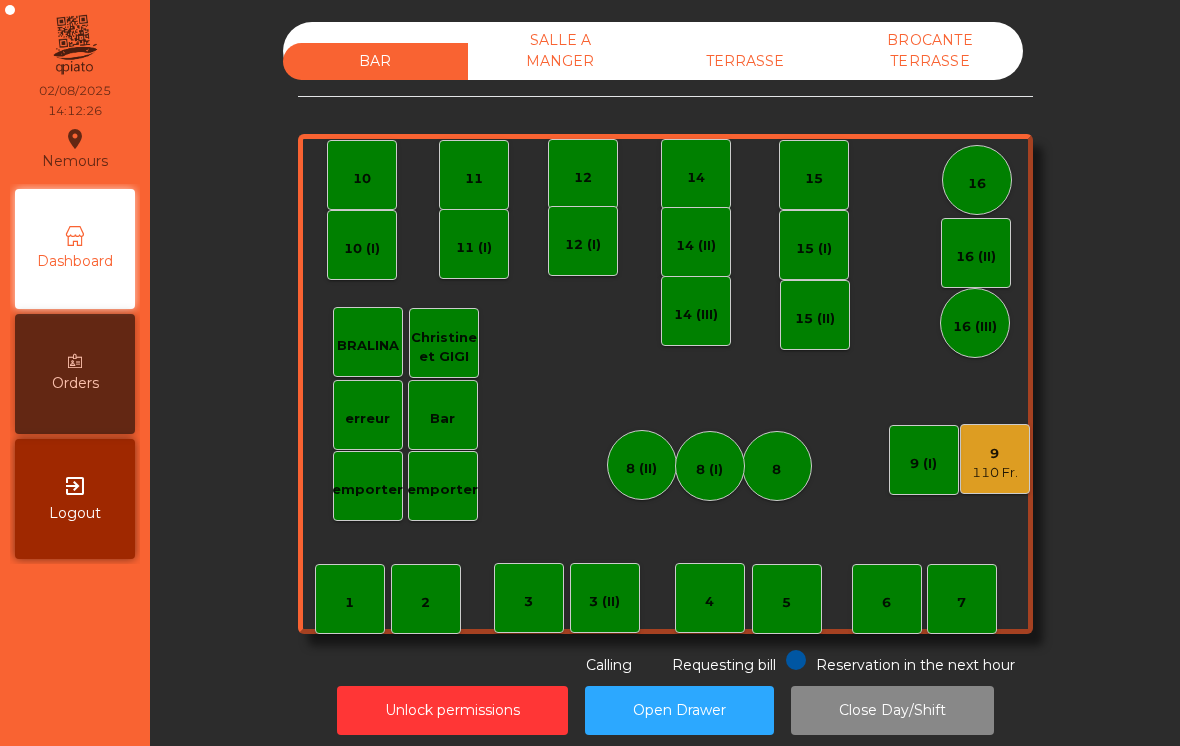 click on "110 Fr." 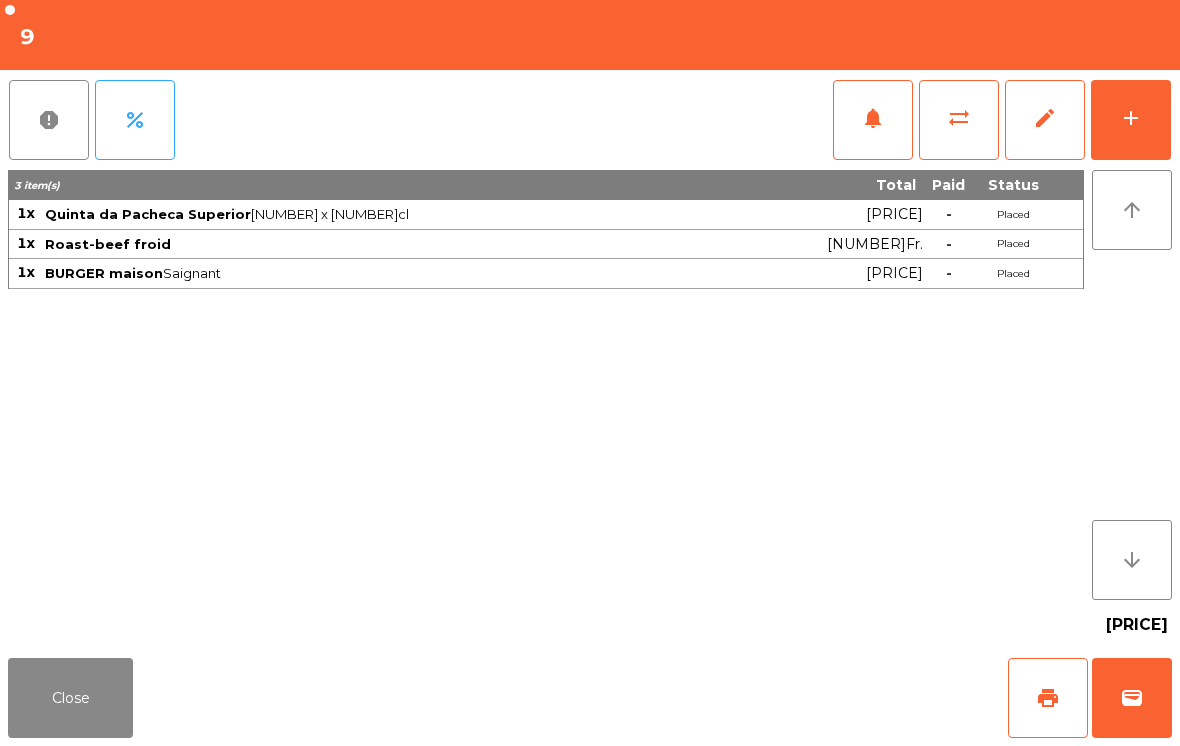 click on "print" 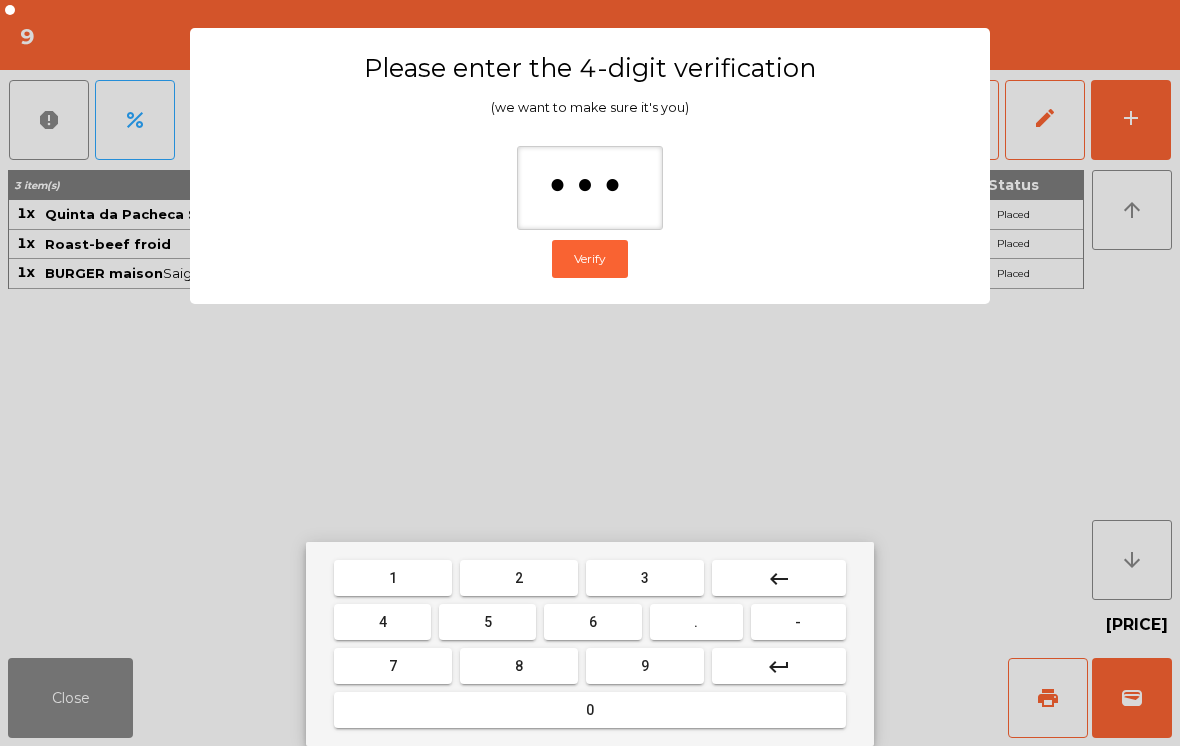 type on "****" 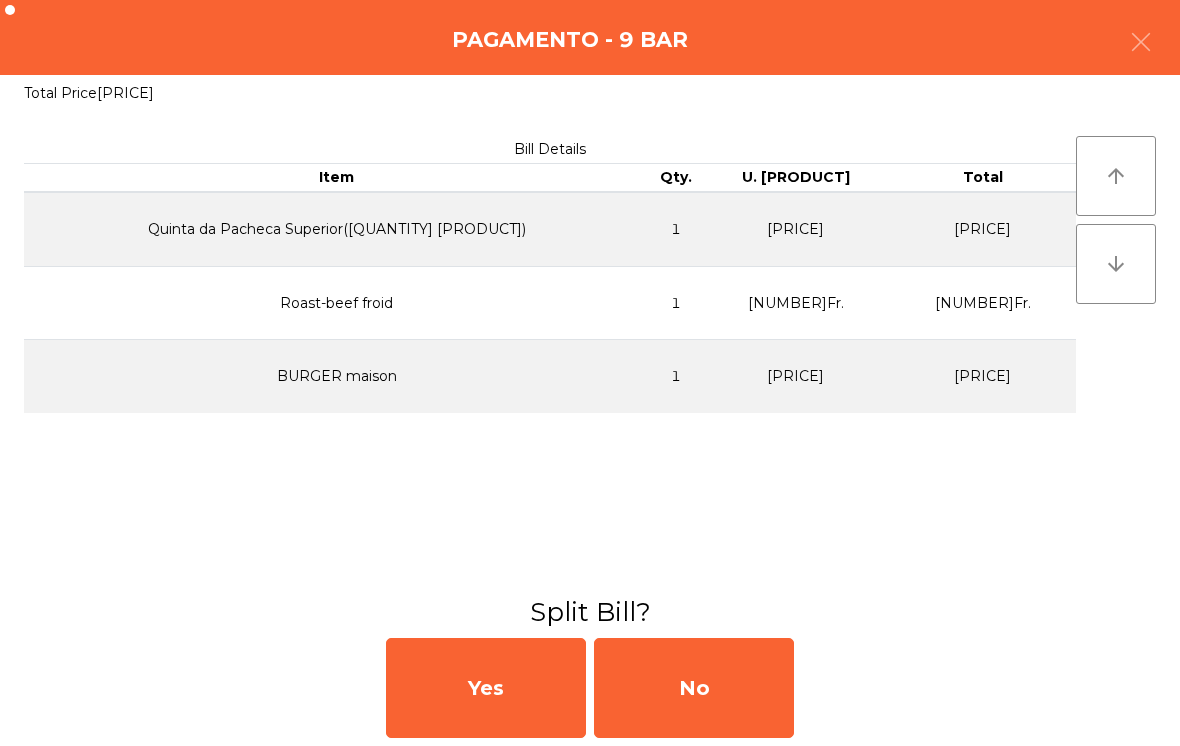 click on "No" 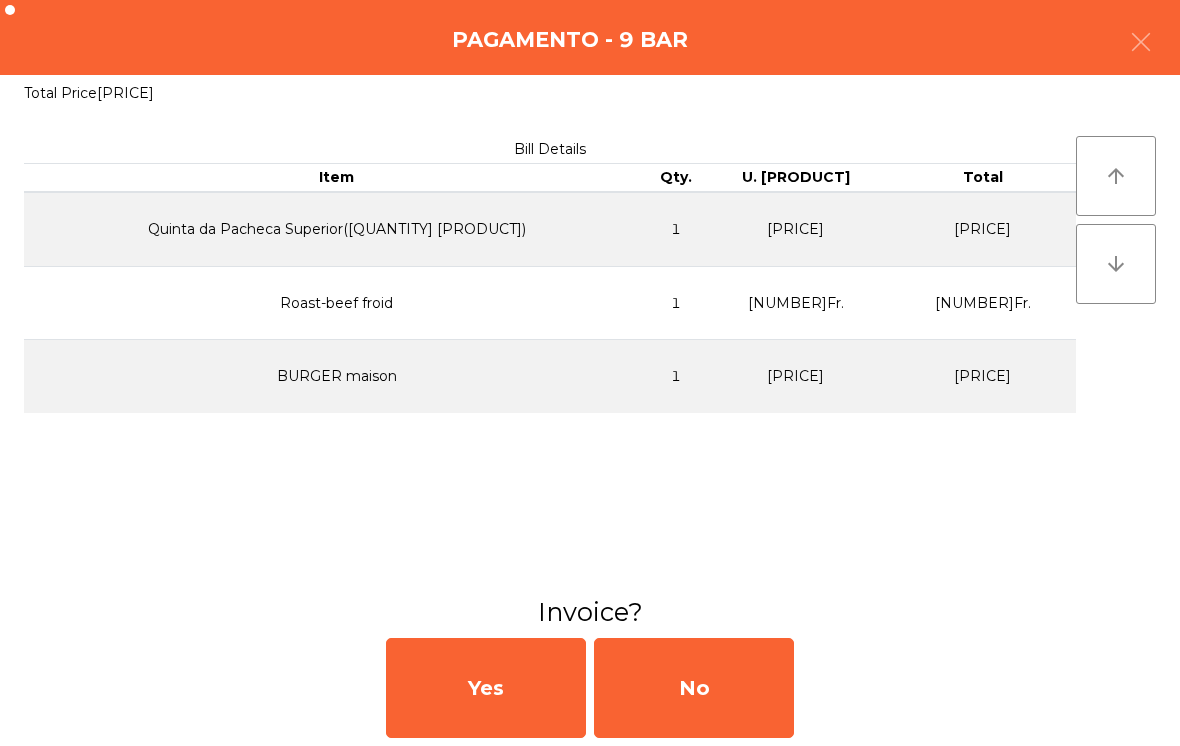 click on "No" 